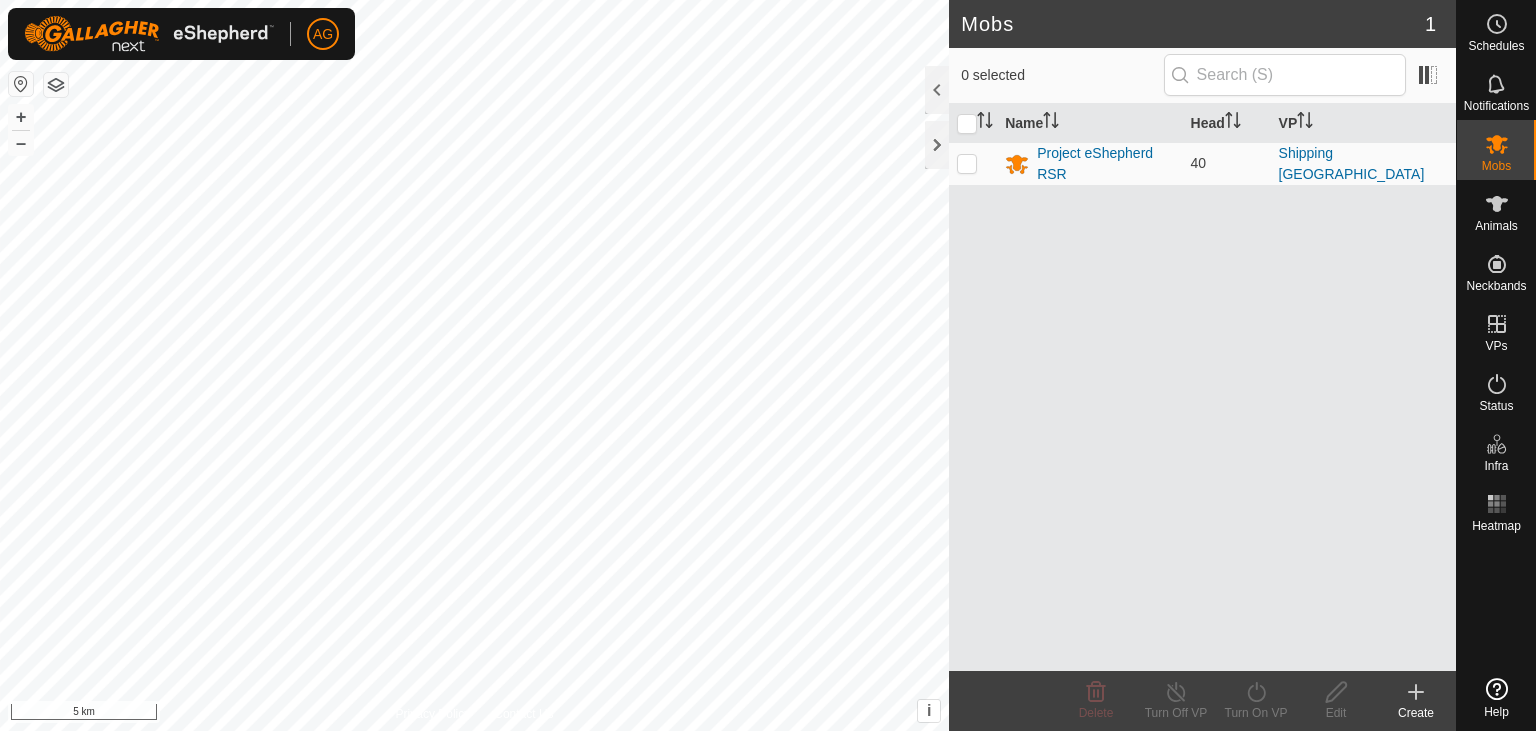 scroll, scrollTop: 0, scrollLeft: 0, axis: both 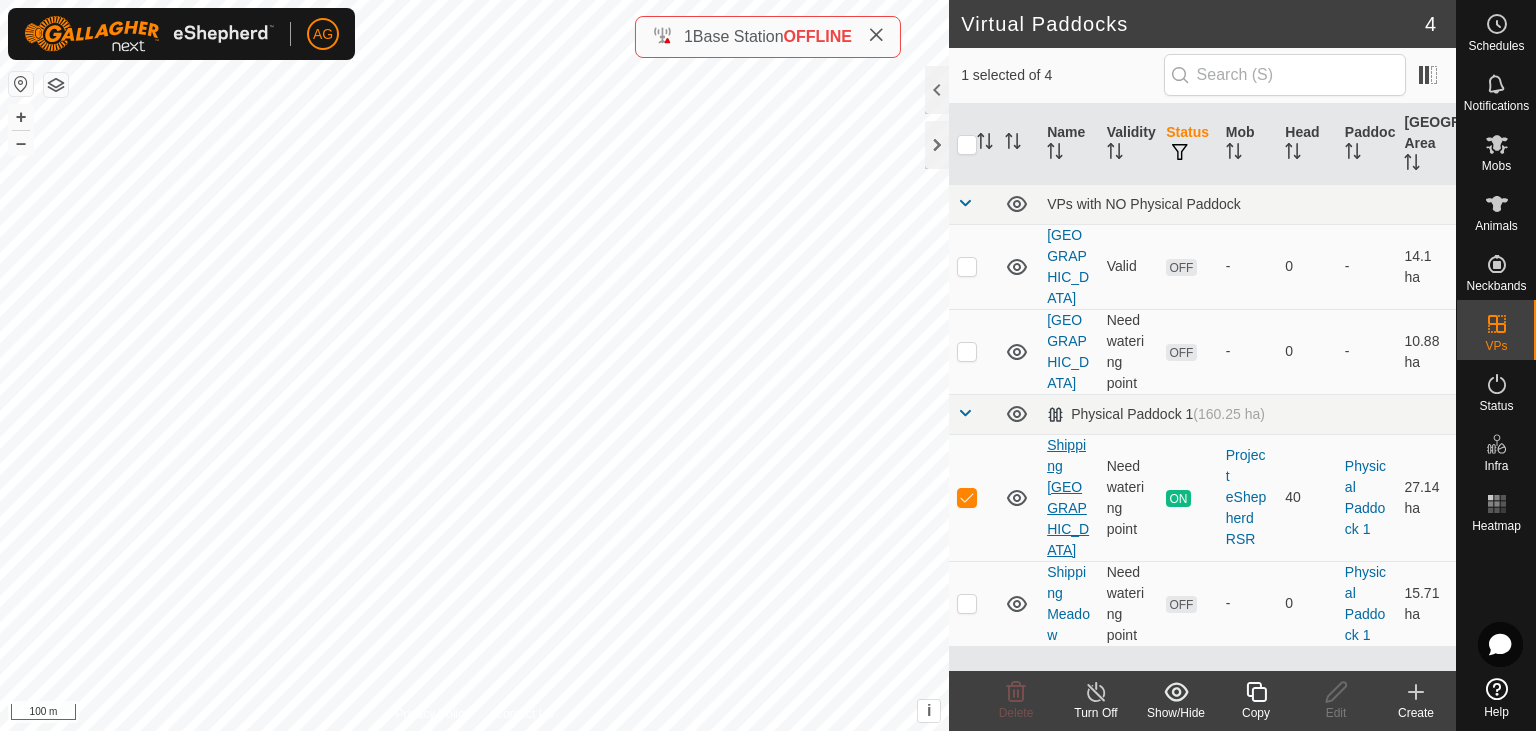 click on "Shipping [GEOGRAPHIC_DATA]" at bounding box center [1068, 497] 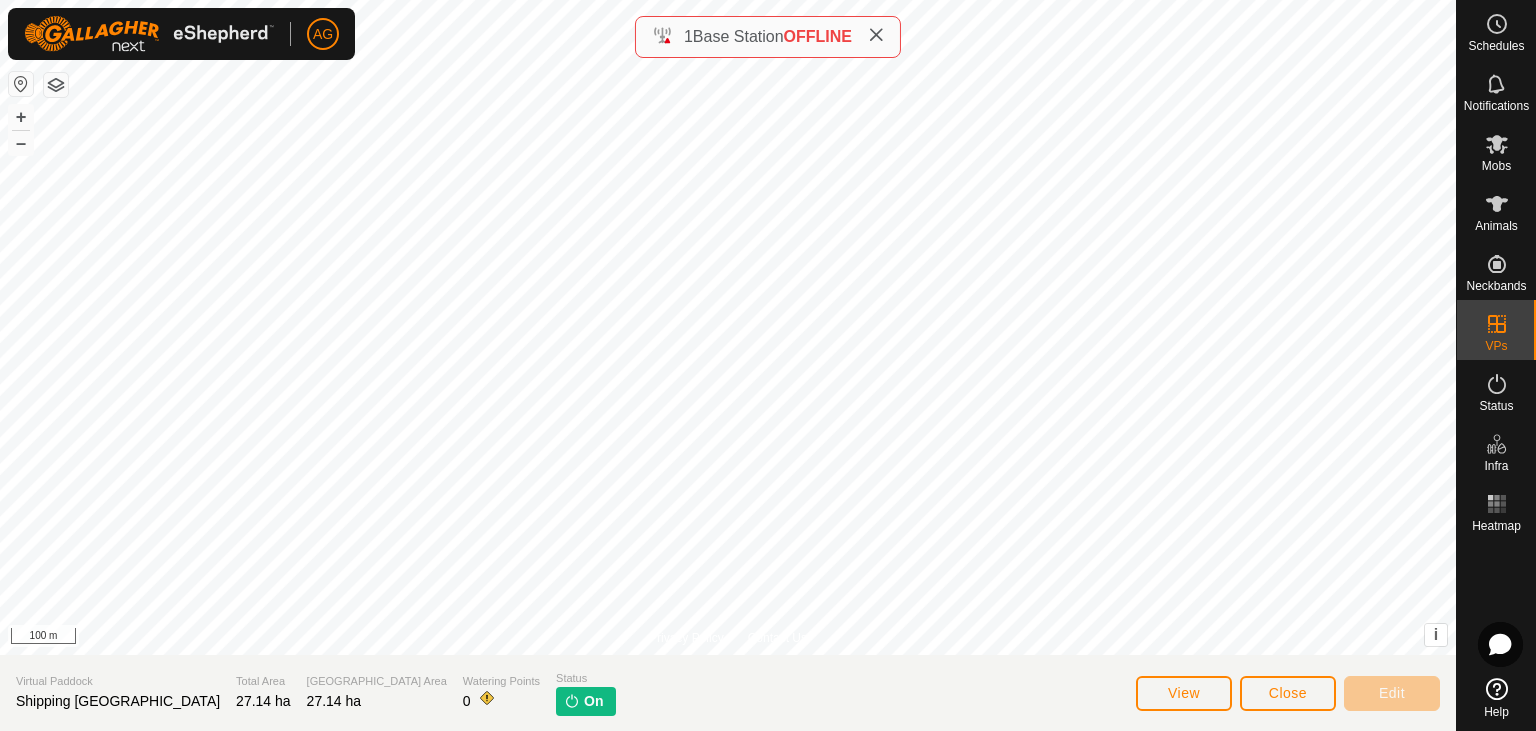 click on "Privacy Policy Contact Us + – ⇧ i This application includes HERE Maps. © 2024 HERE. All rights reserved. 100 m Virtual Paddock Shipping [GEOGRAPHIC_DATA] Total Area 27.14 ha [GEOGRAPHIC_DATA] Area 27.14 ha Watering Points 0 Status On View Close Edit" 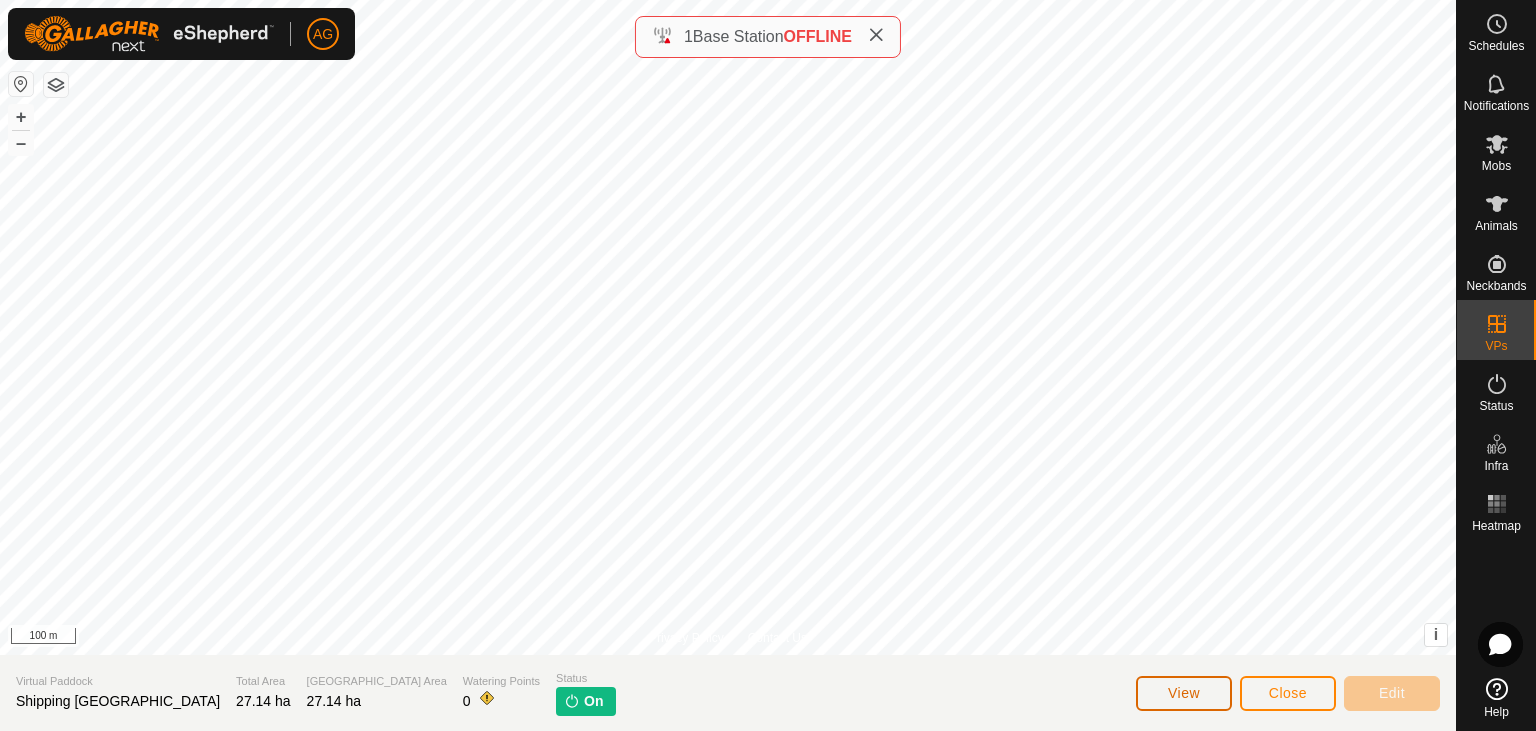 click on "View" 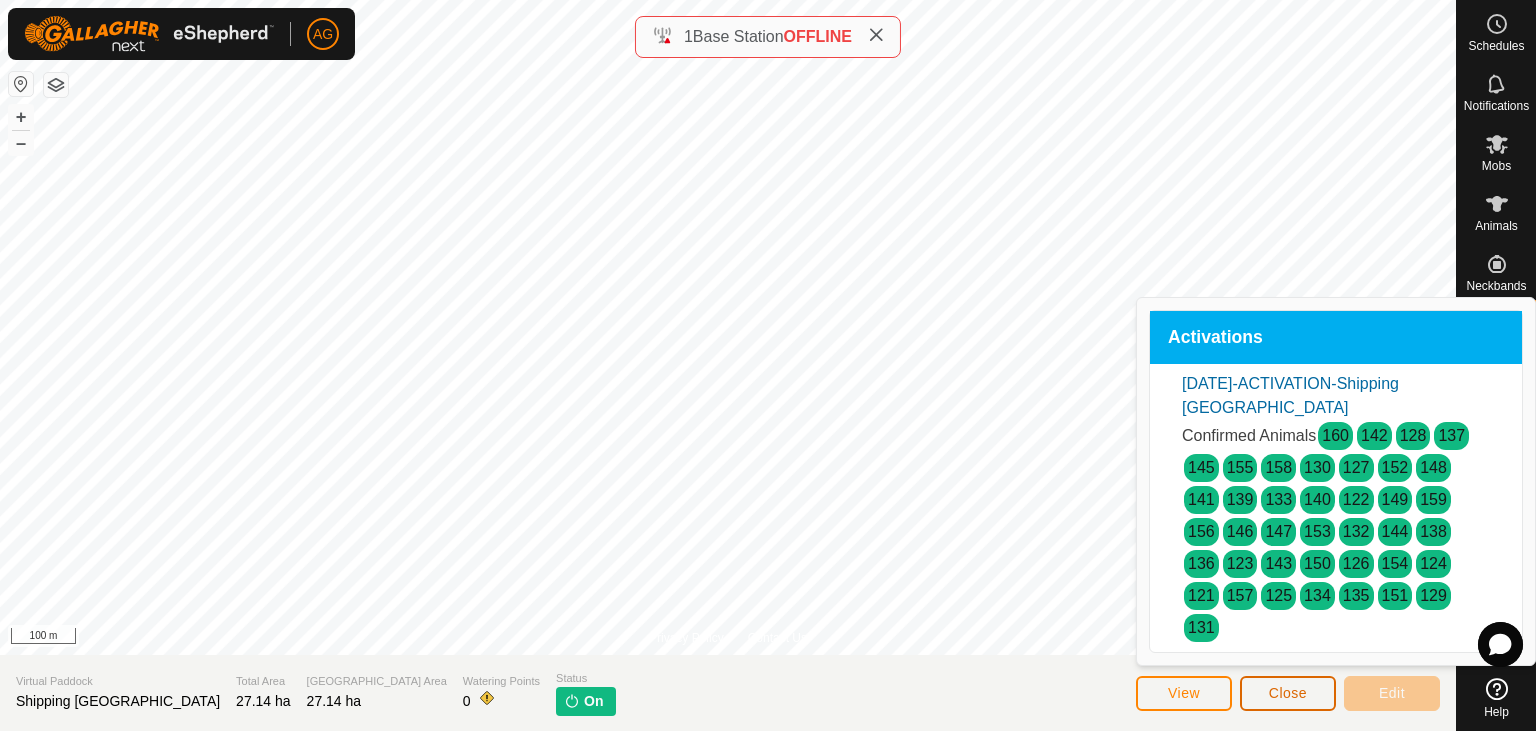 click on "Close" 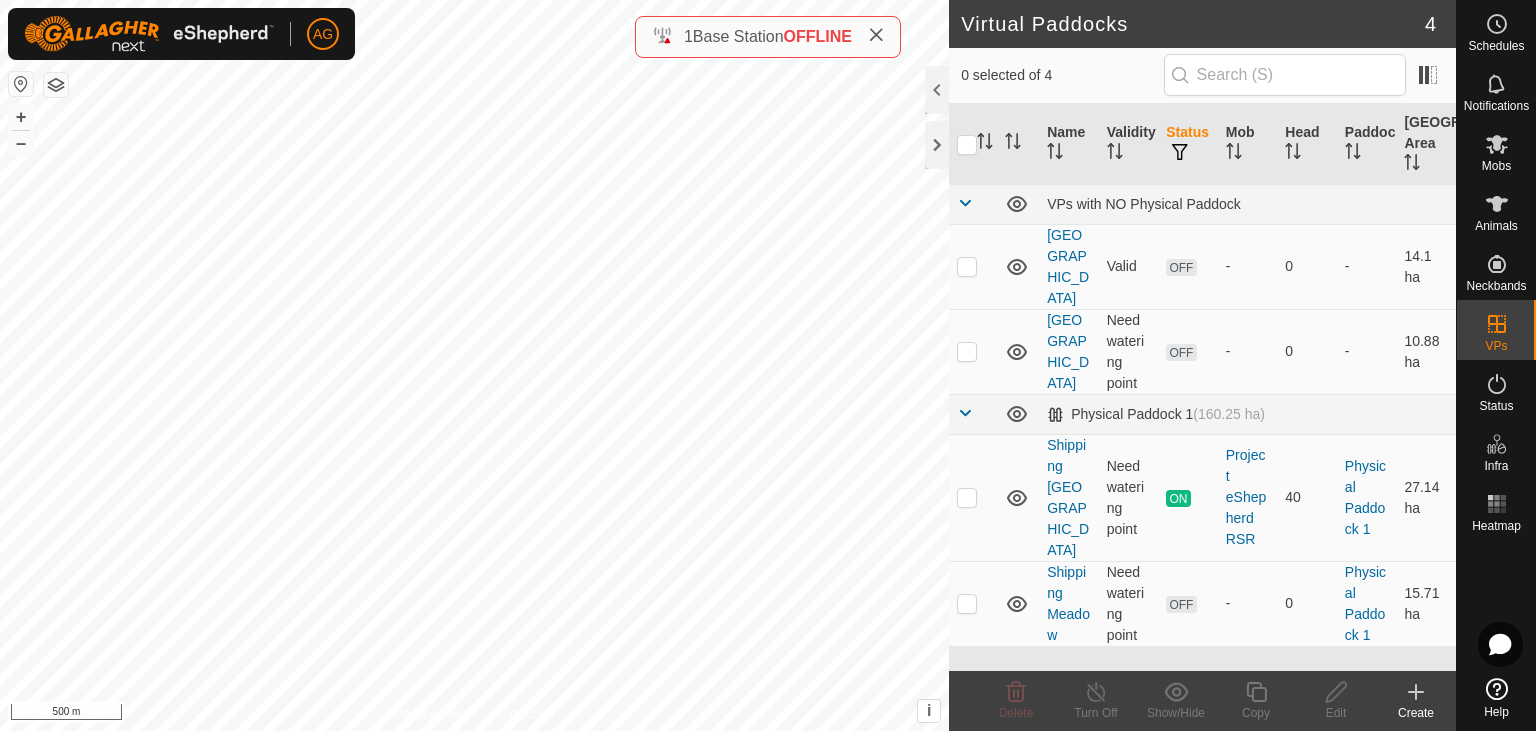 click on "Create" 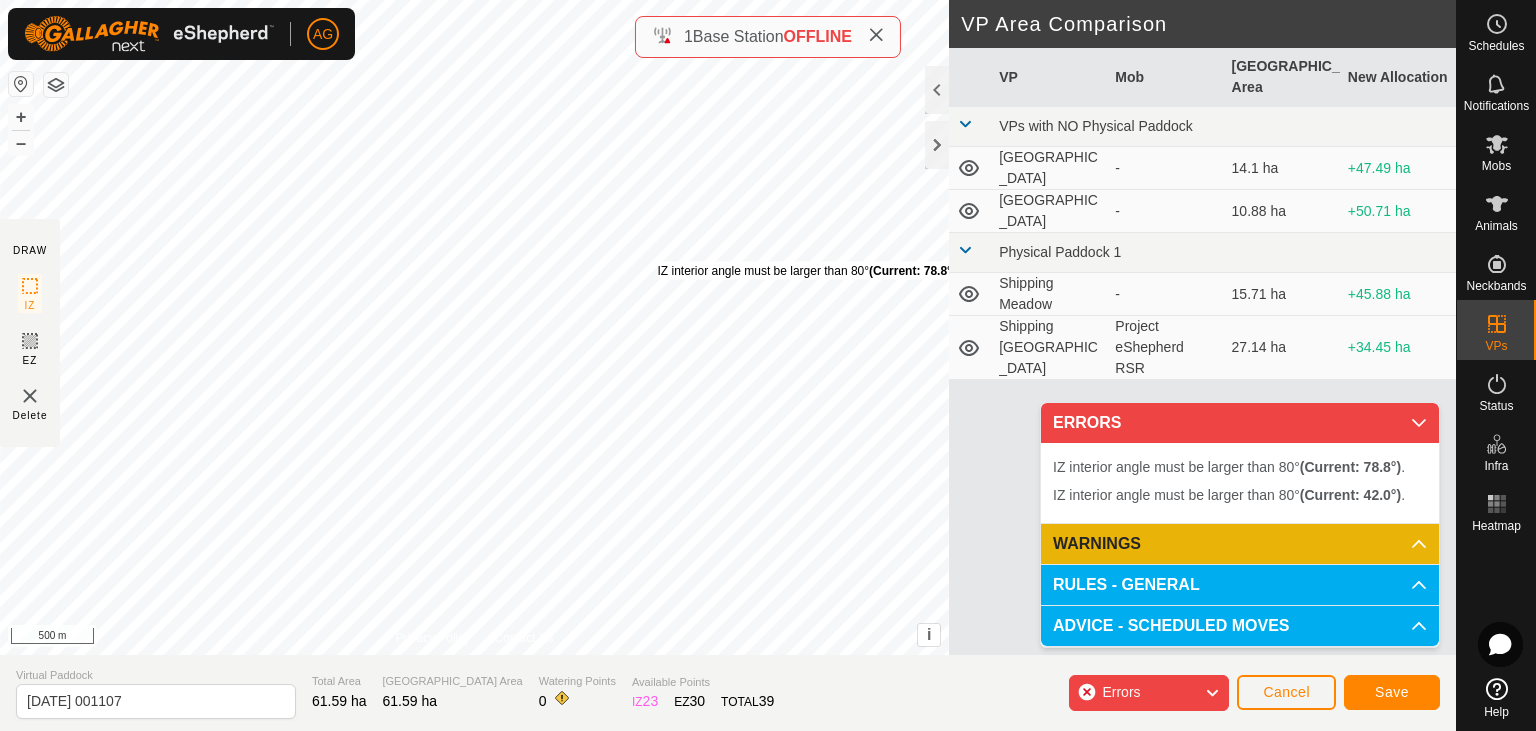 drag, startPoint x: 936, startPoint y: 168, endPoint x: 658, endPoint y: 262, distance: 293.4621 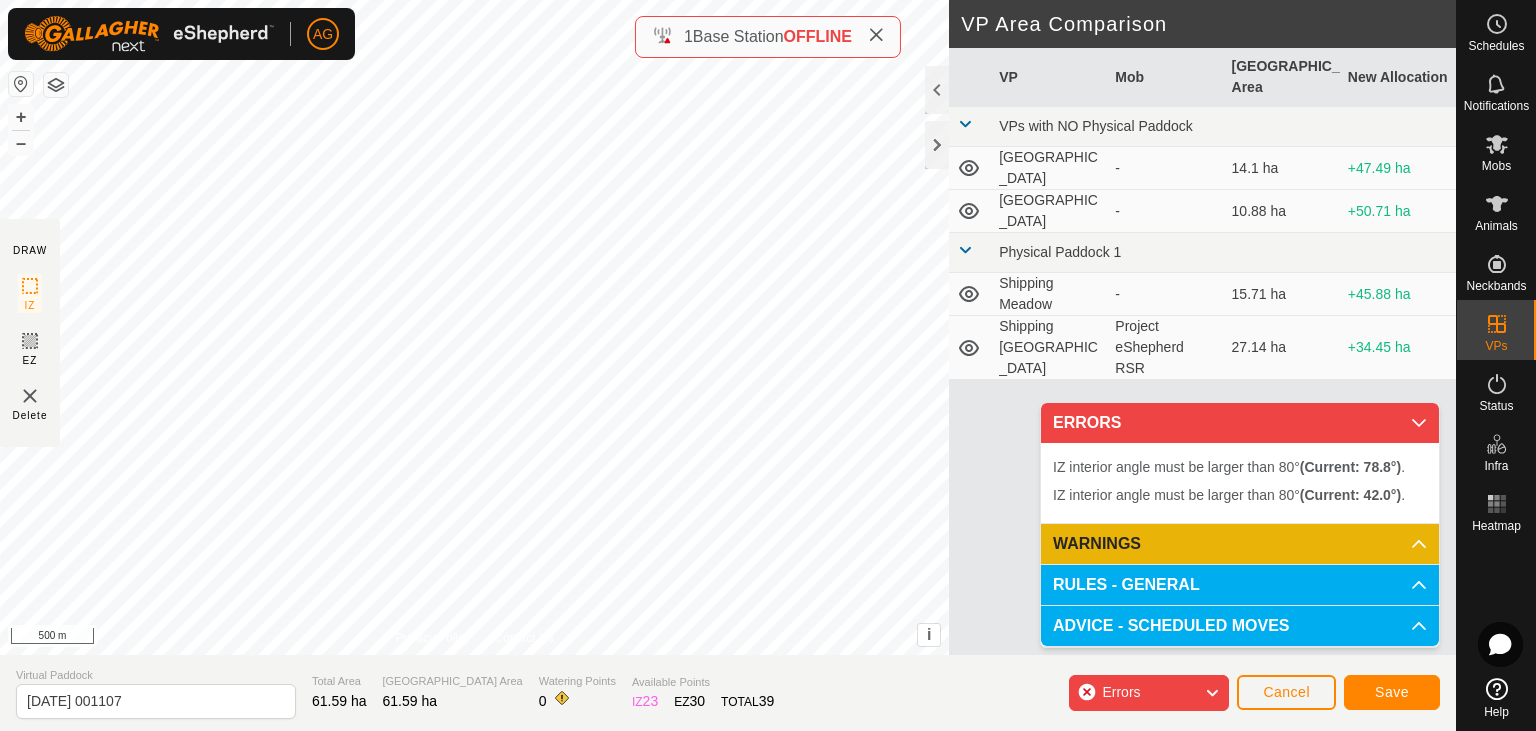 drag, startPoint x: 658, startPoint y: 262, endPoint x: 642, endPoint y: 256, distance: 17.088007 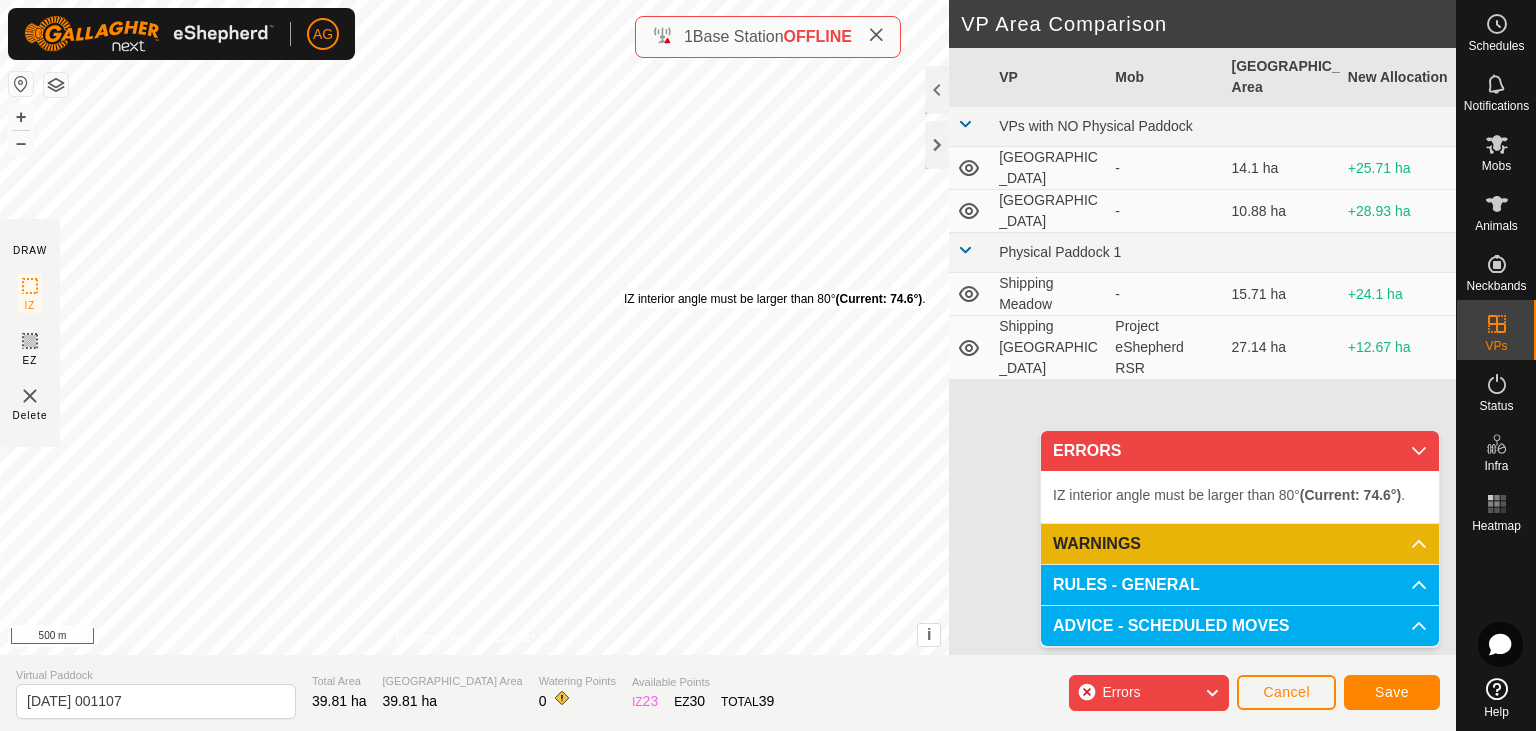 click on "IZ interior angle must be larger than 80°  (Current: 74.6°) . + – ⇧ i This application includes HERE Maps. © 2024 HERE. All rights reserved. 500 m" at bounding box center [474, 327] 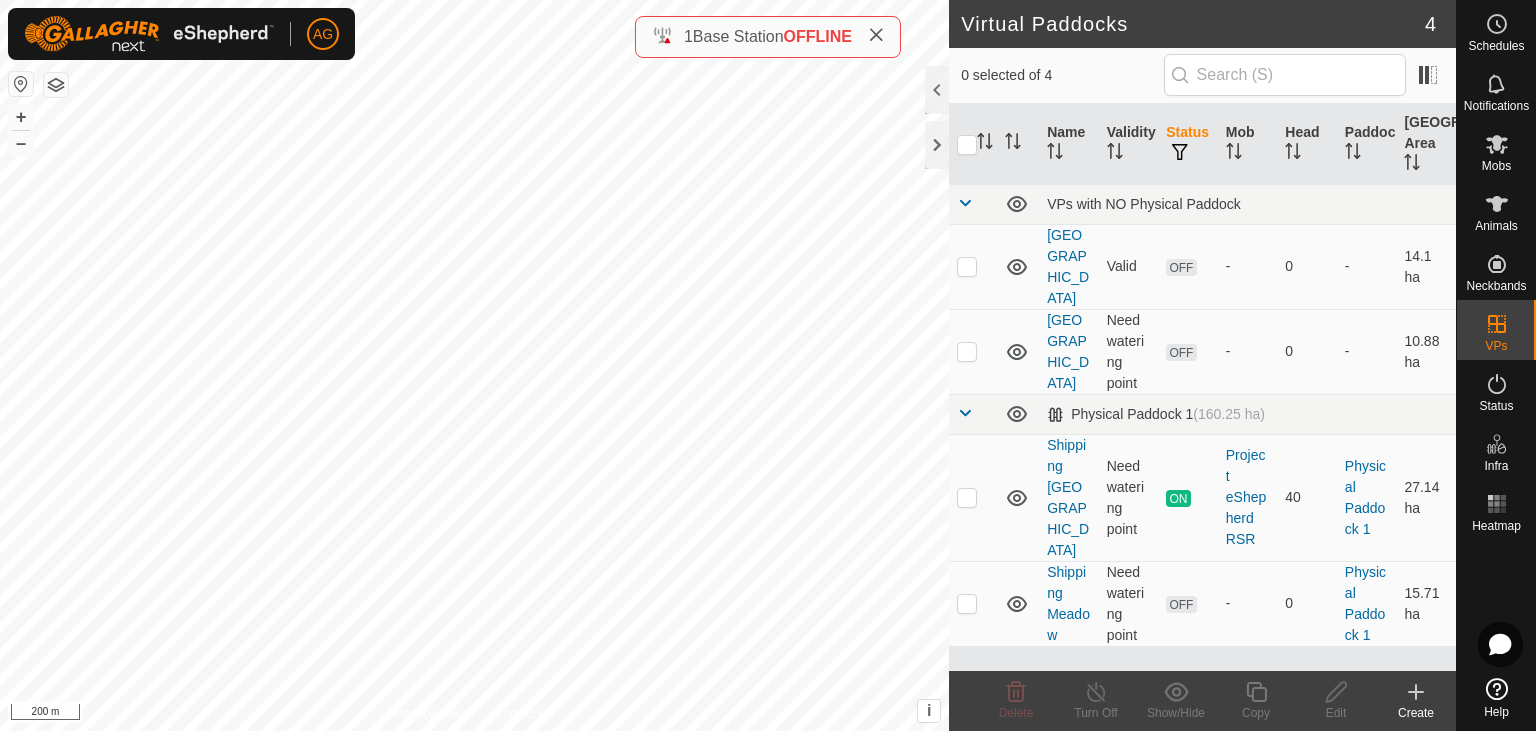 click 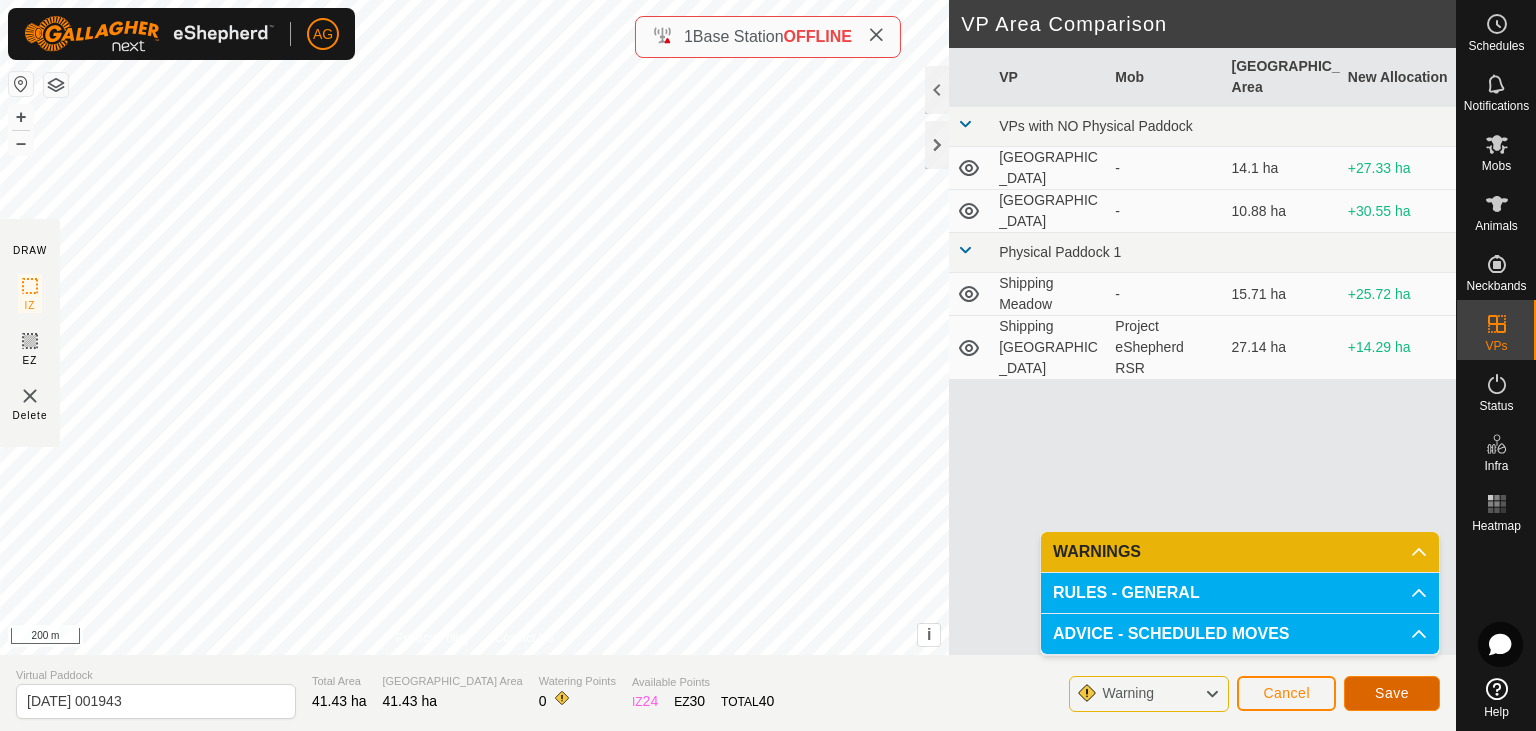 click on "Save" 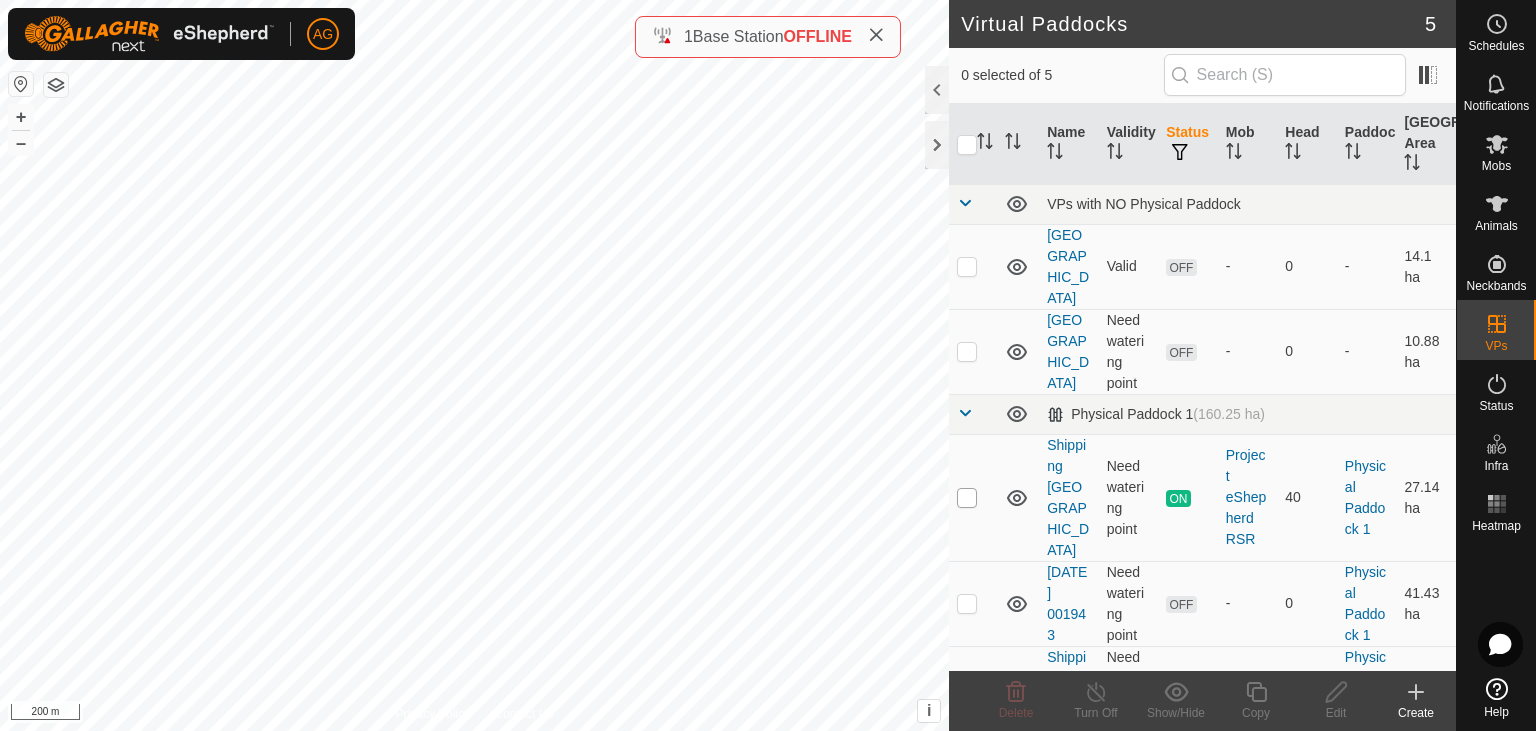 checkbox on "true" 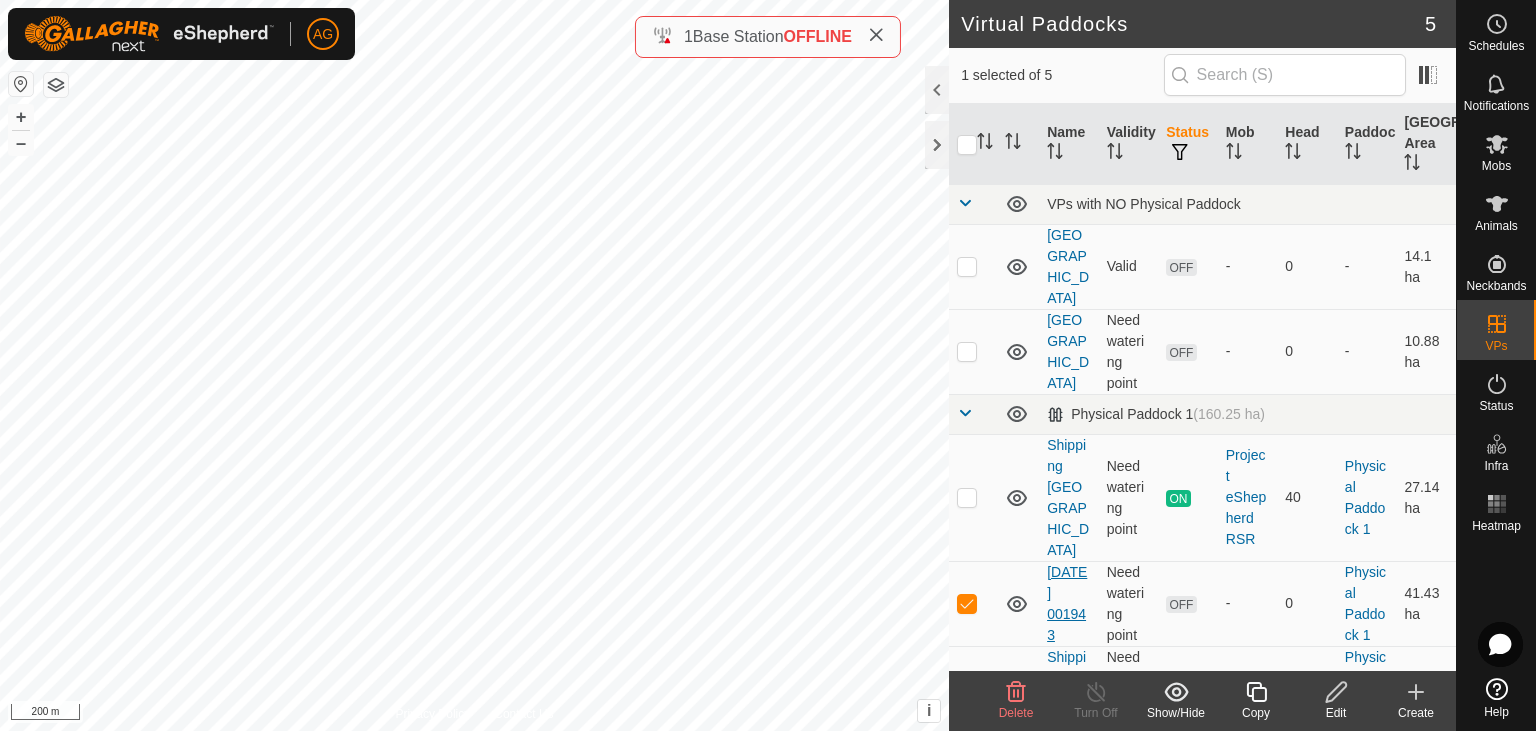 click on "[DATE] 001943" at bounding box center (1067, 603) 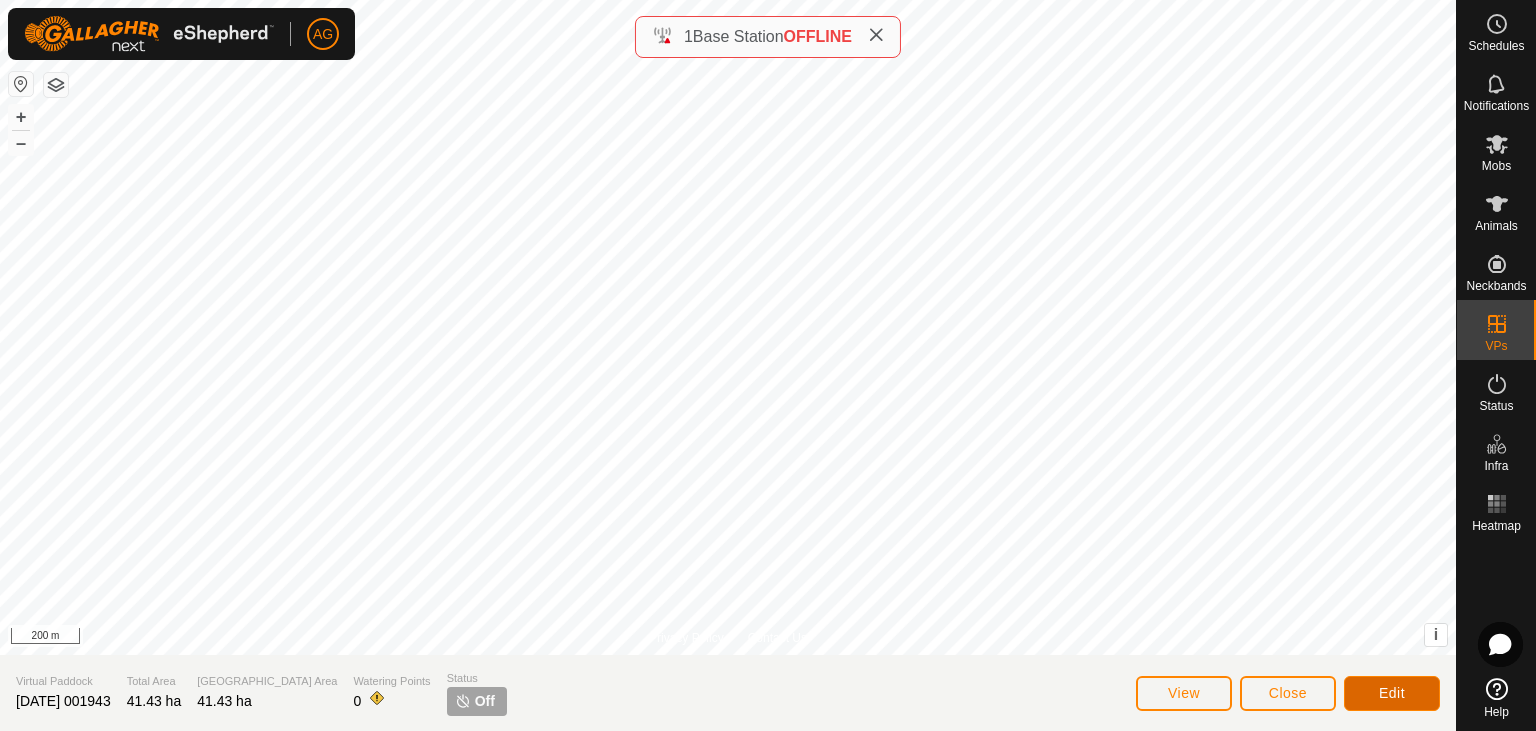 click on "Edit" 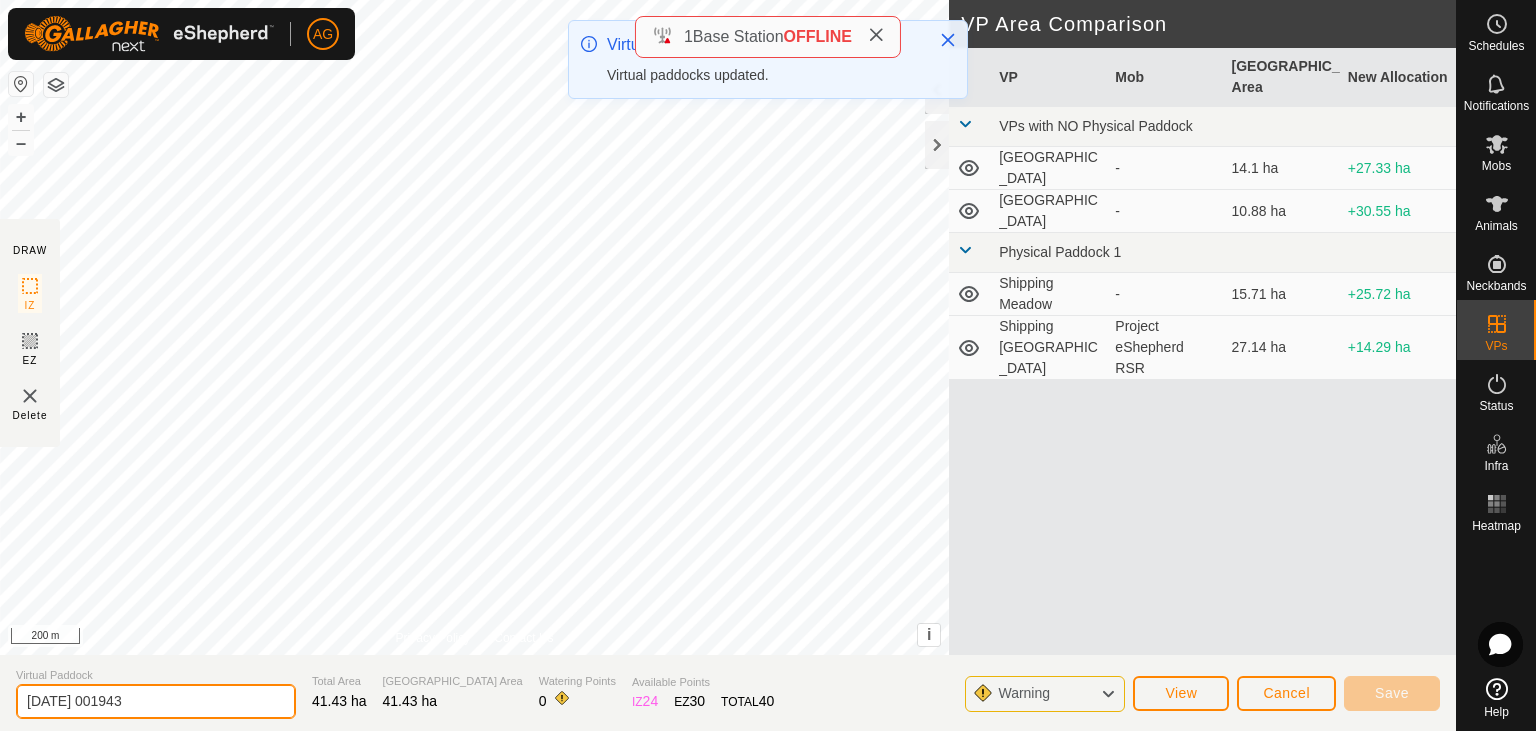drag, startPoint x: 218, startPoint y: 695, endPoint x: 0, endPoint y: 761, distance: 227.77182 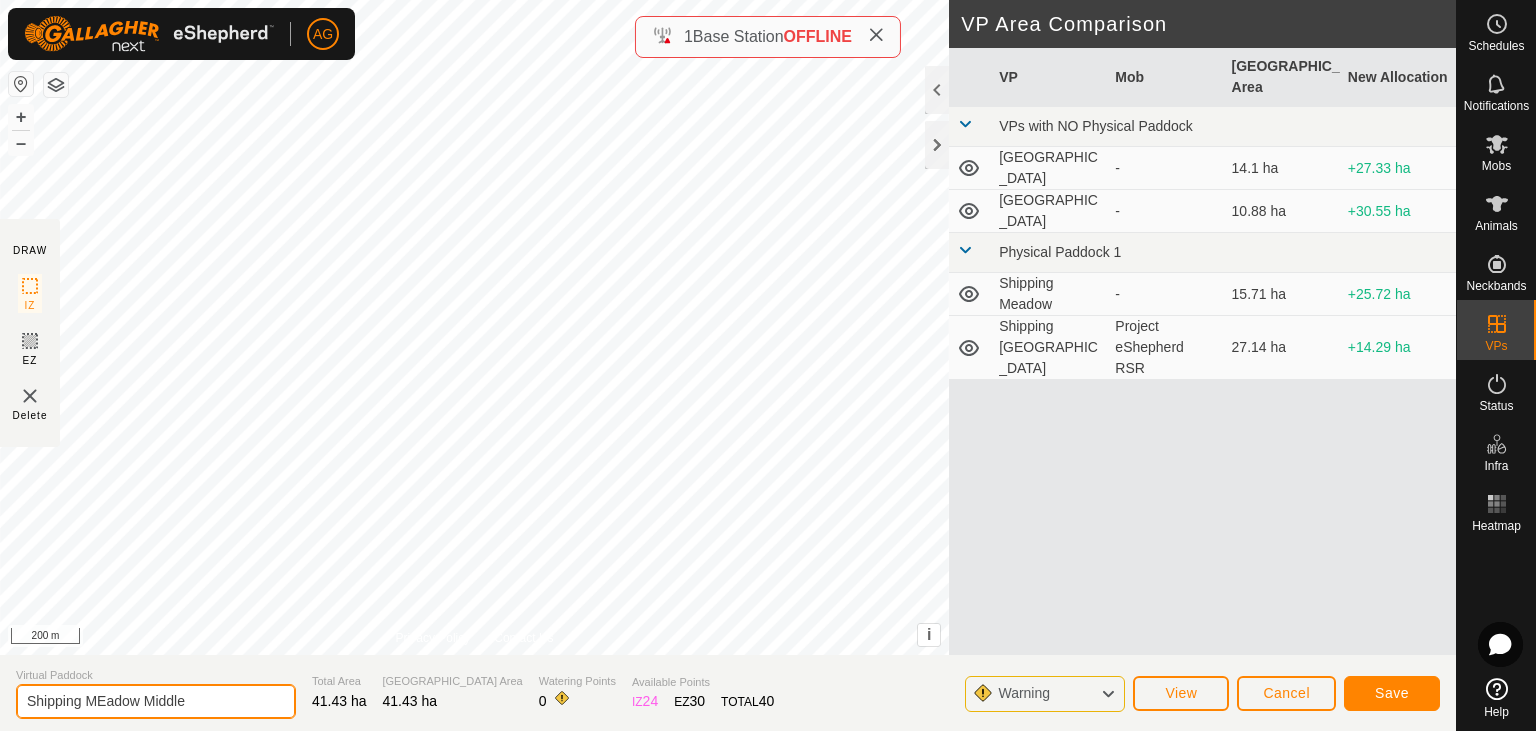 click on "Shipping MEadow Middle" 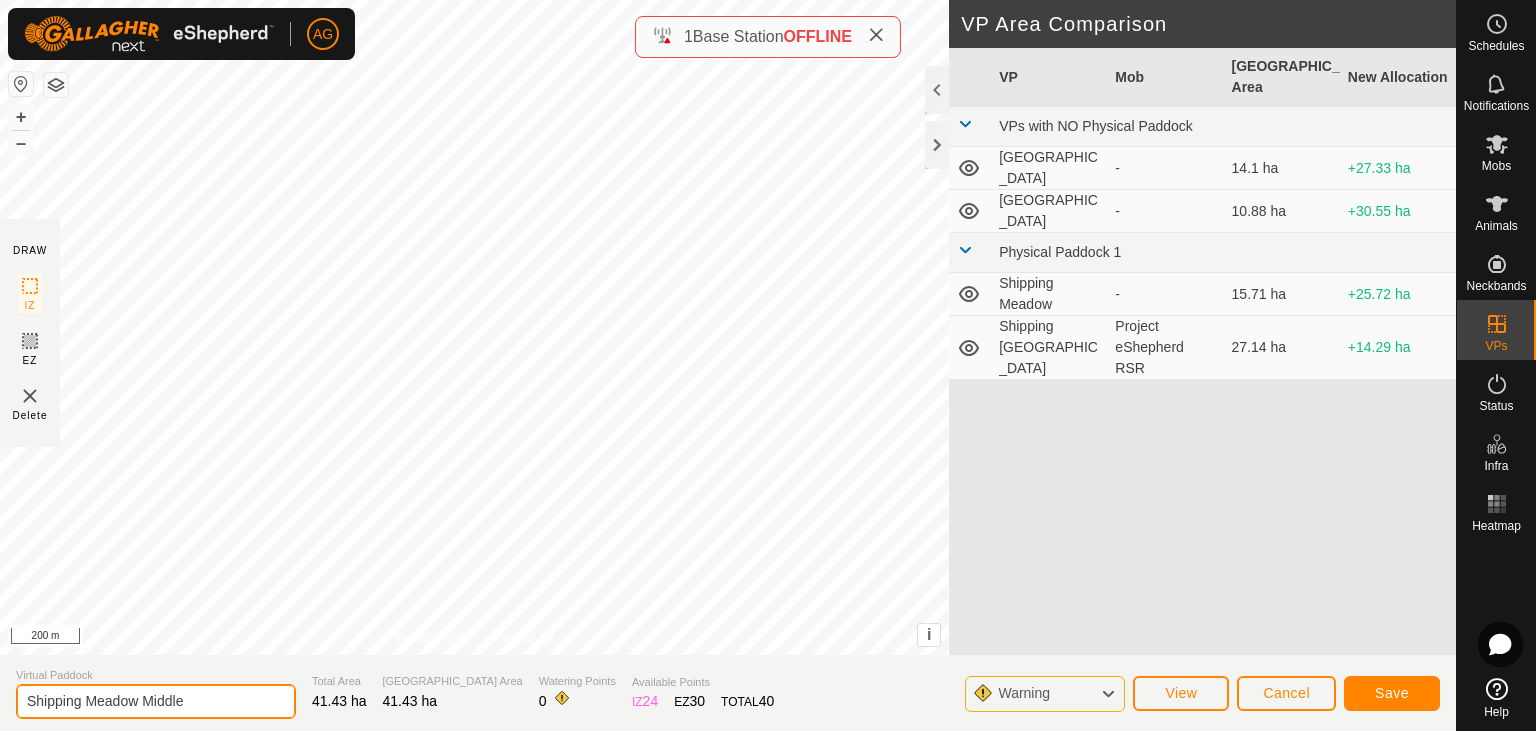 type on "Shipping Meadow Middle" 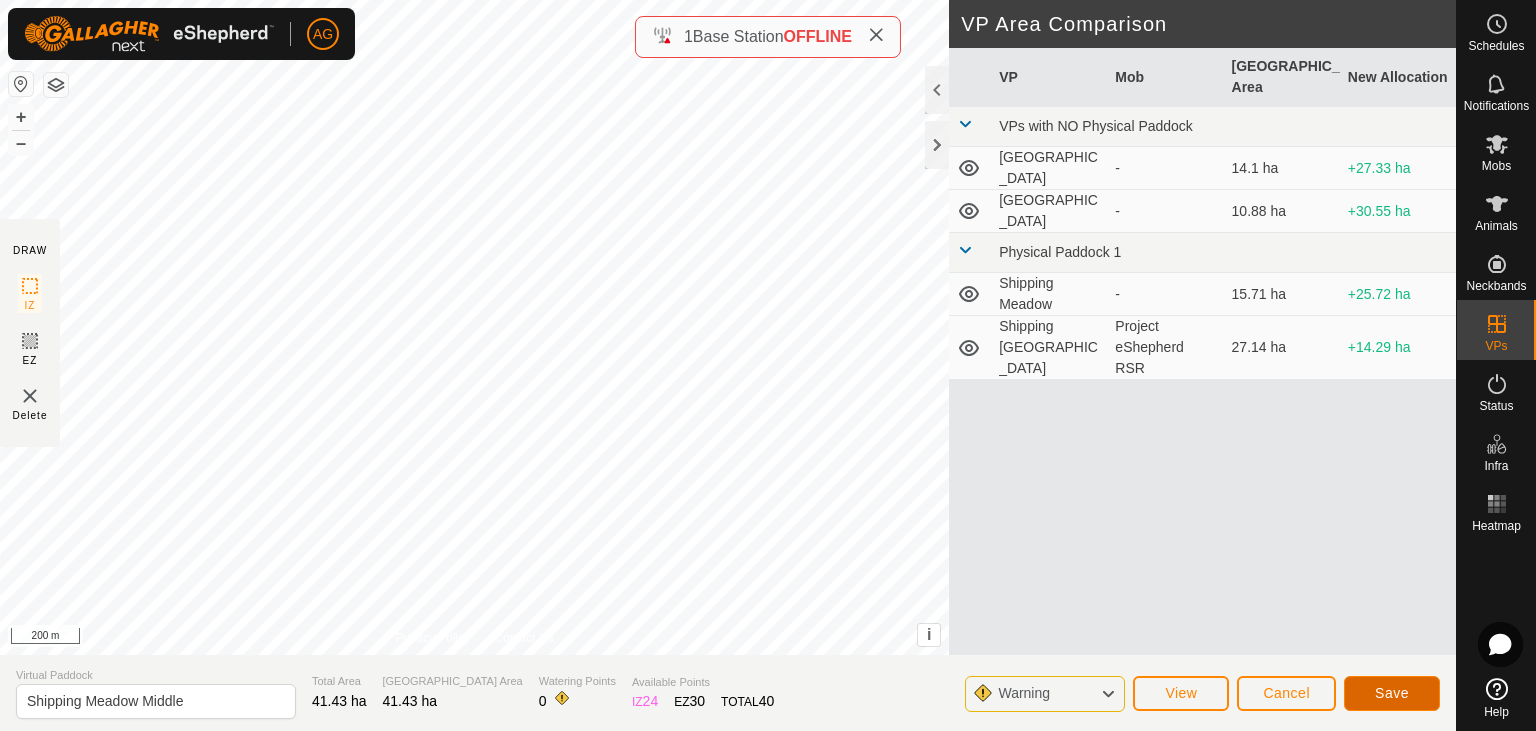click on "Save" 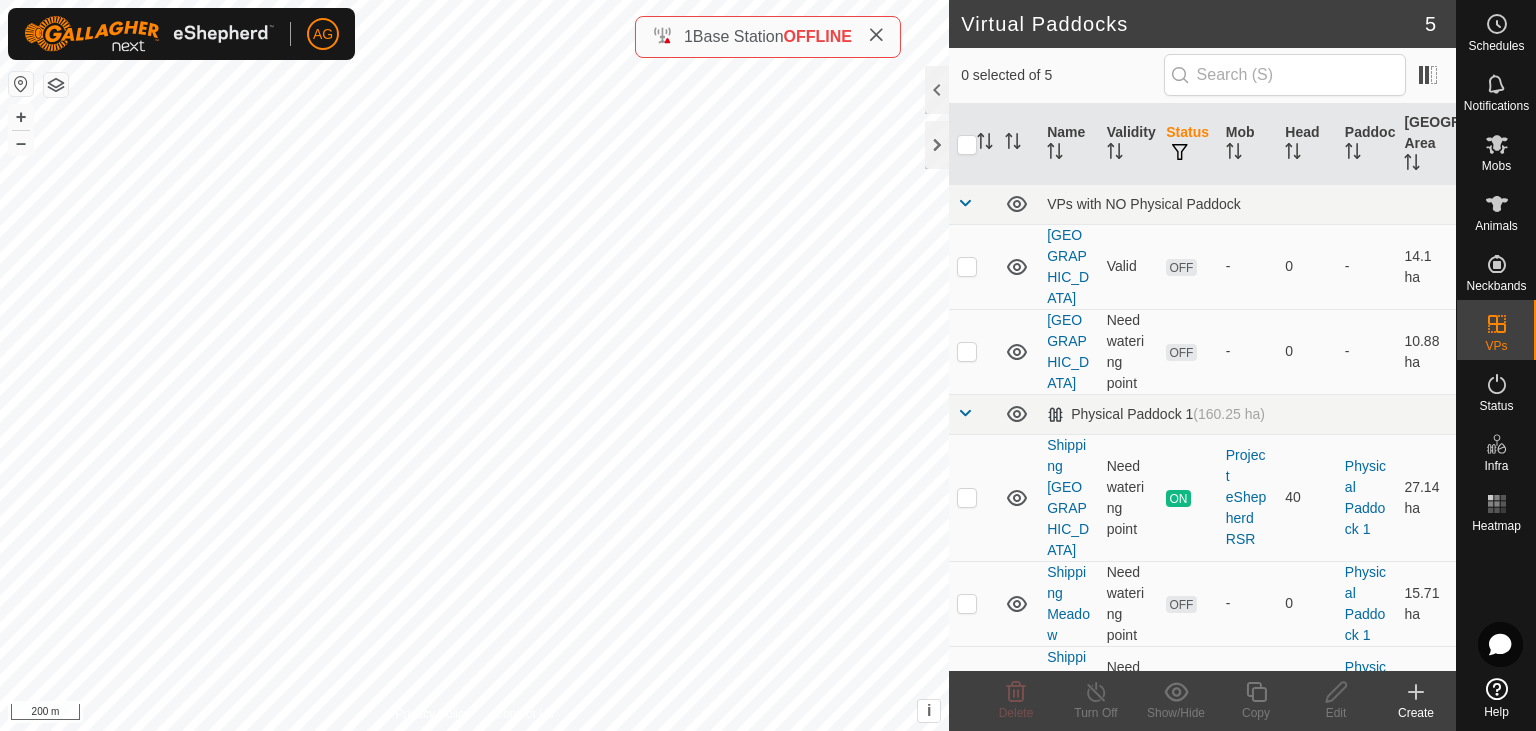 scroll, scrollTop: 38, scrollLeft: 0, axis: vertical 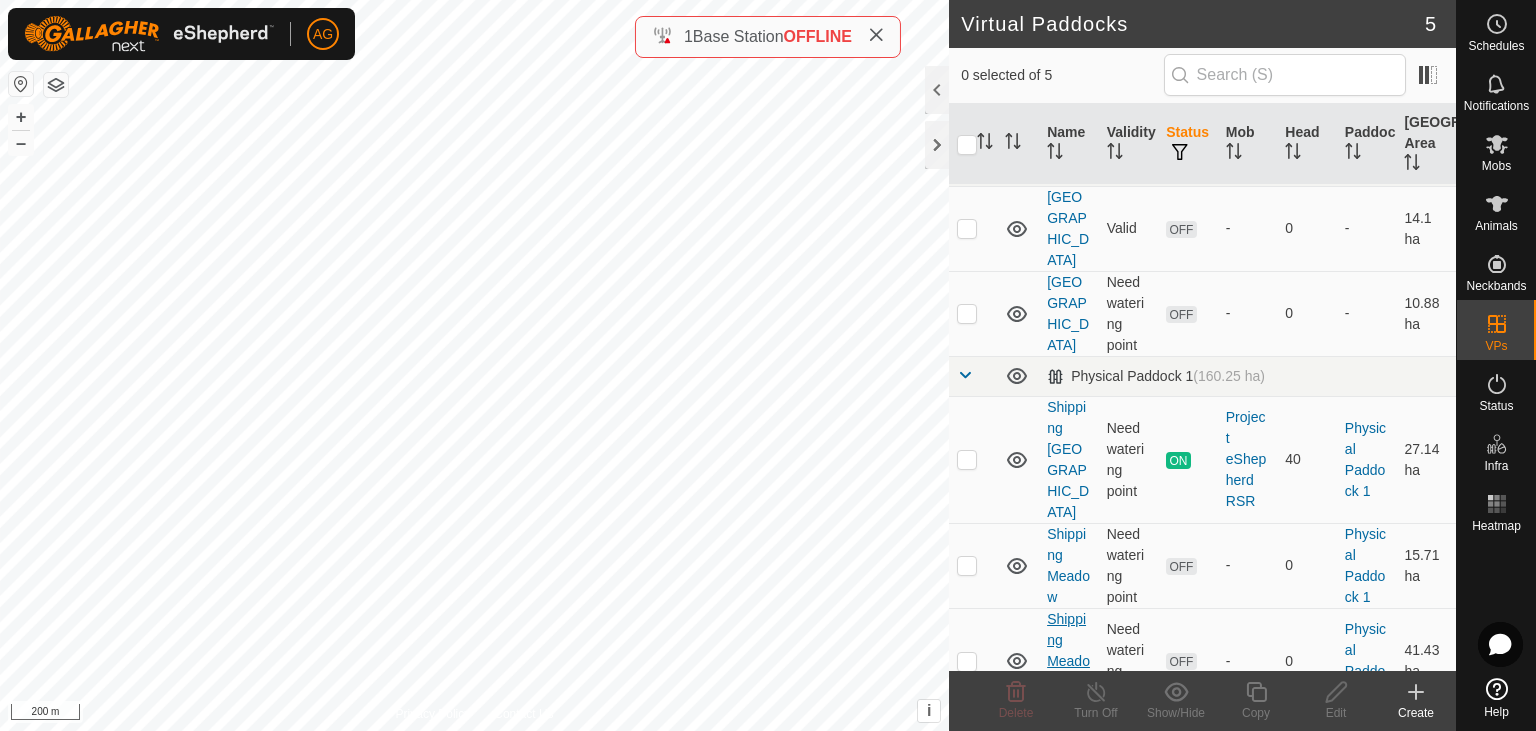 click on "Shipping Meadow Middle" at bounding box center [1068, 661] 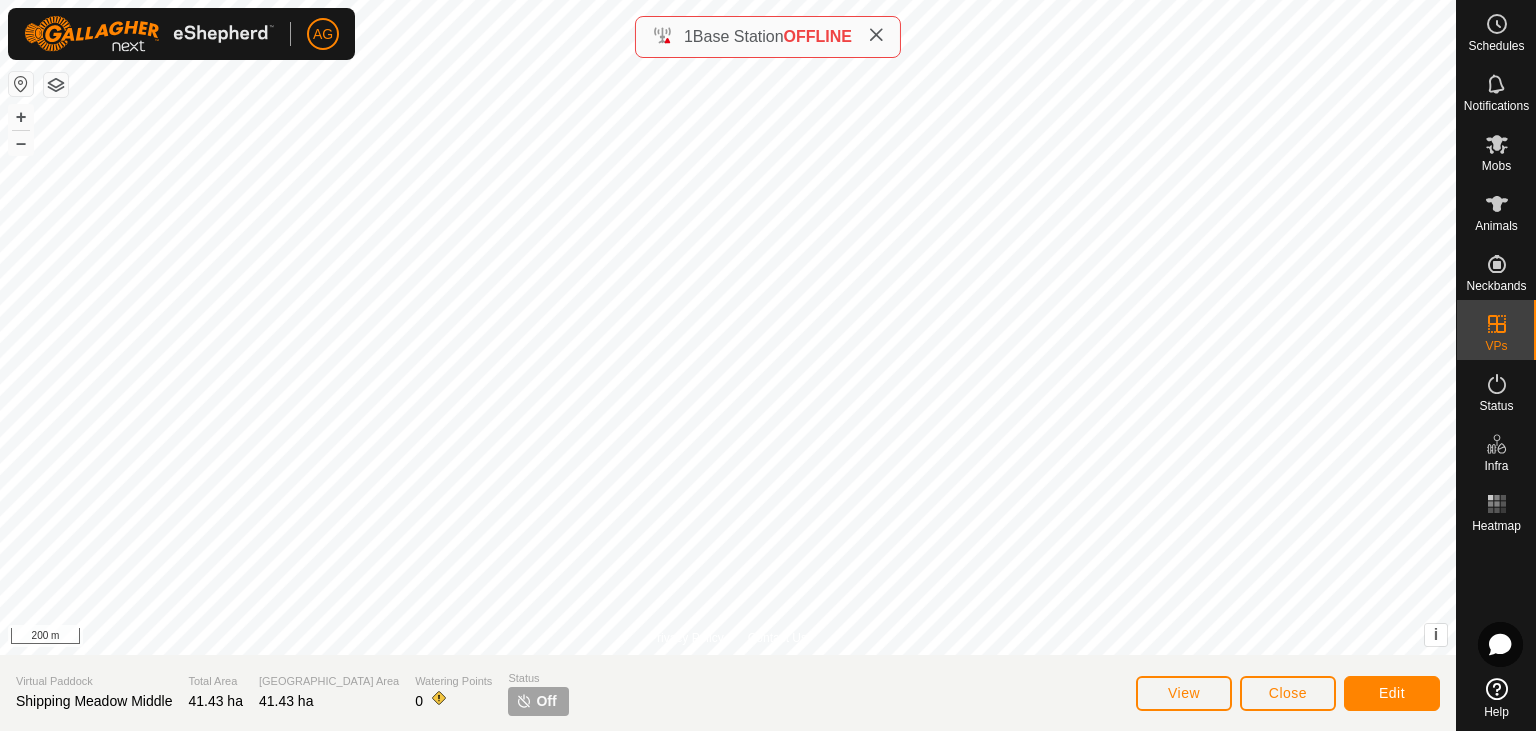 click on "Off" 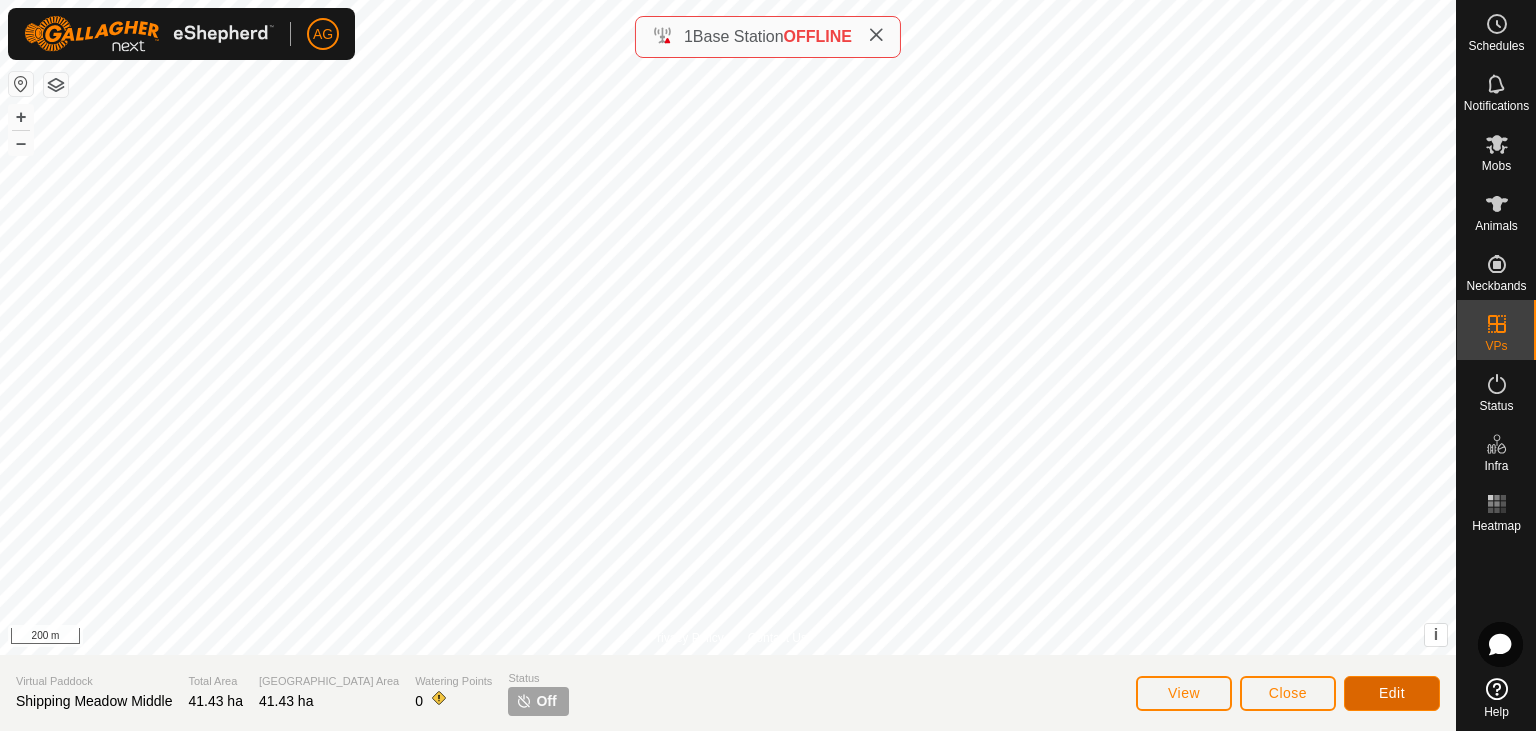 click on "Edit" 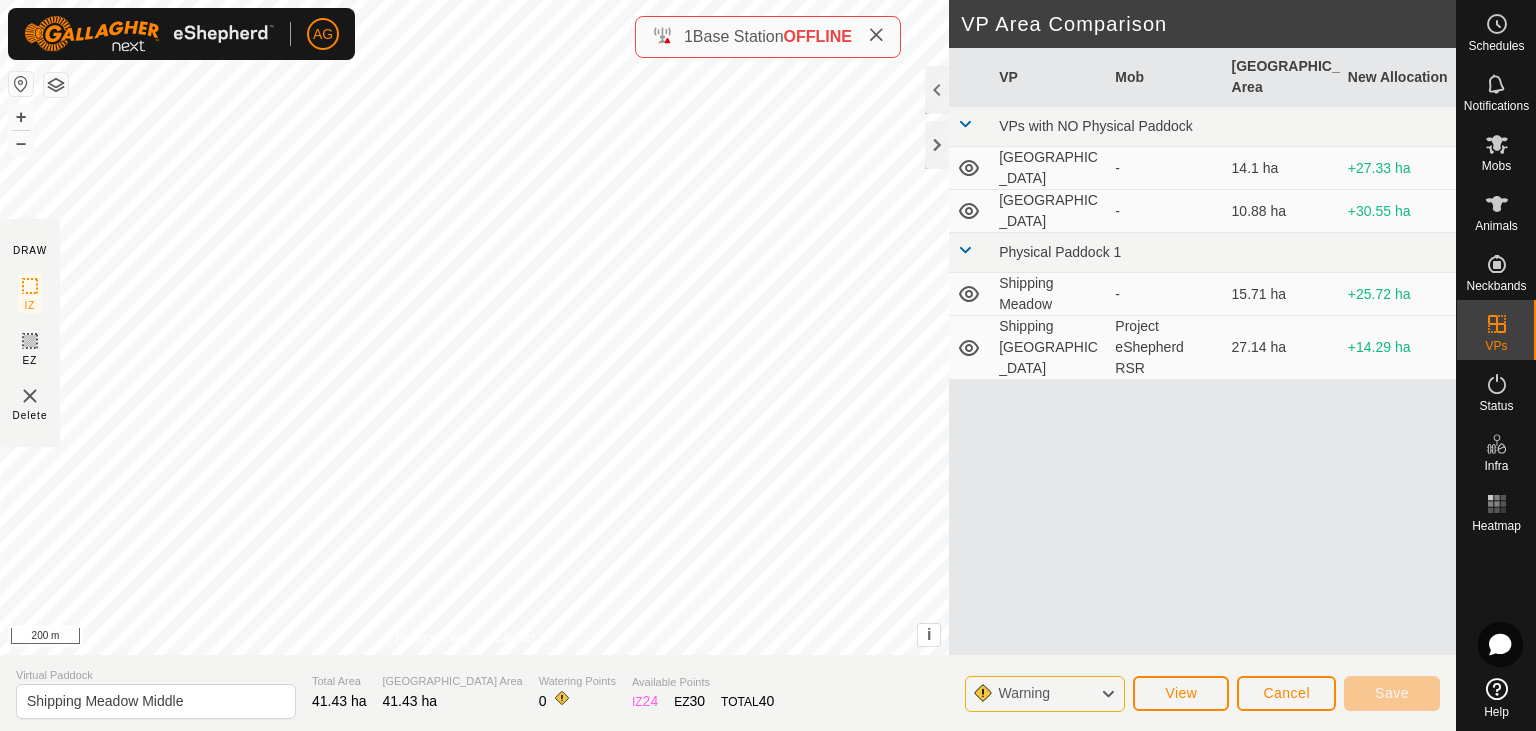 click 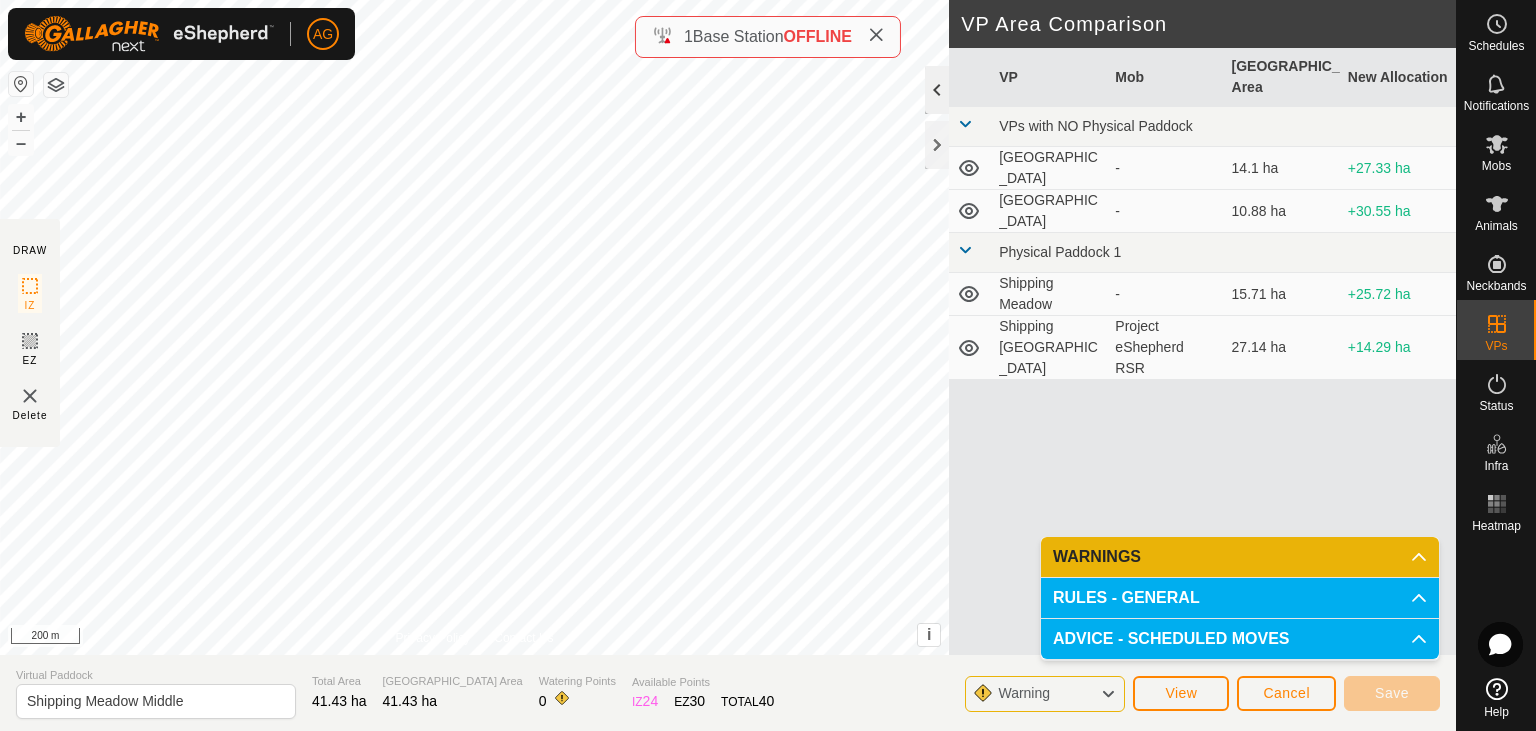 click 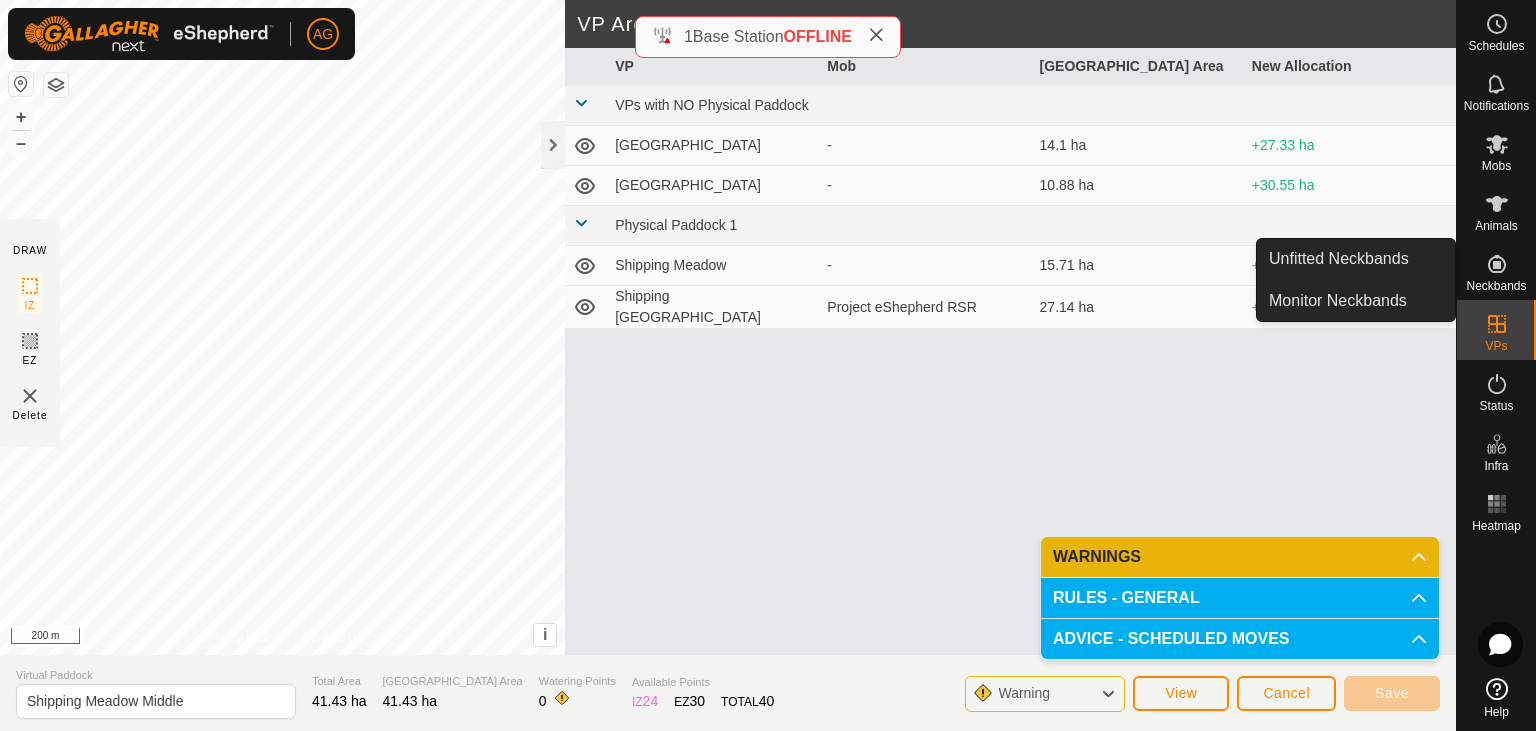 click 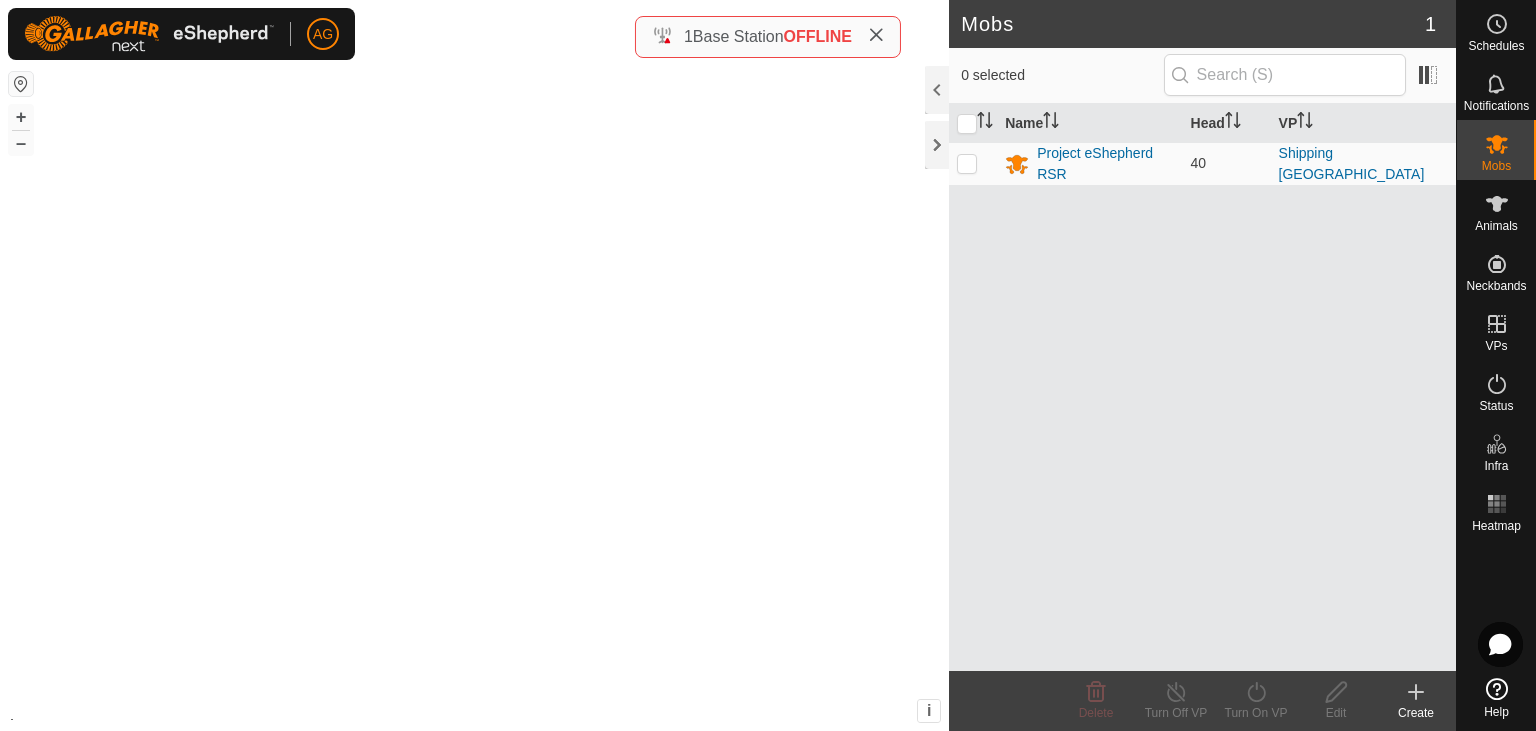 click 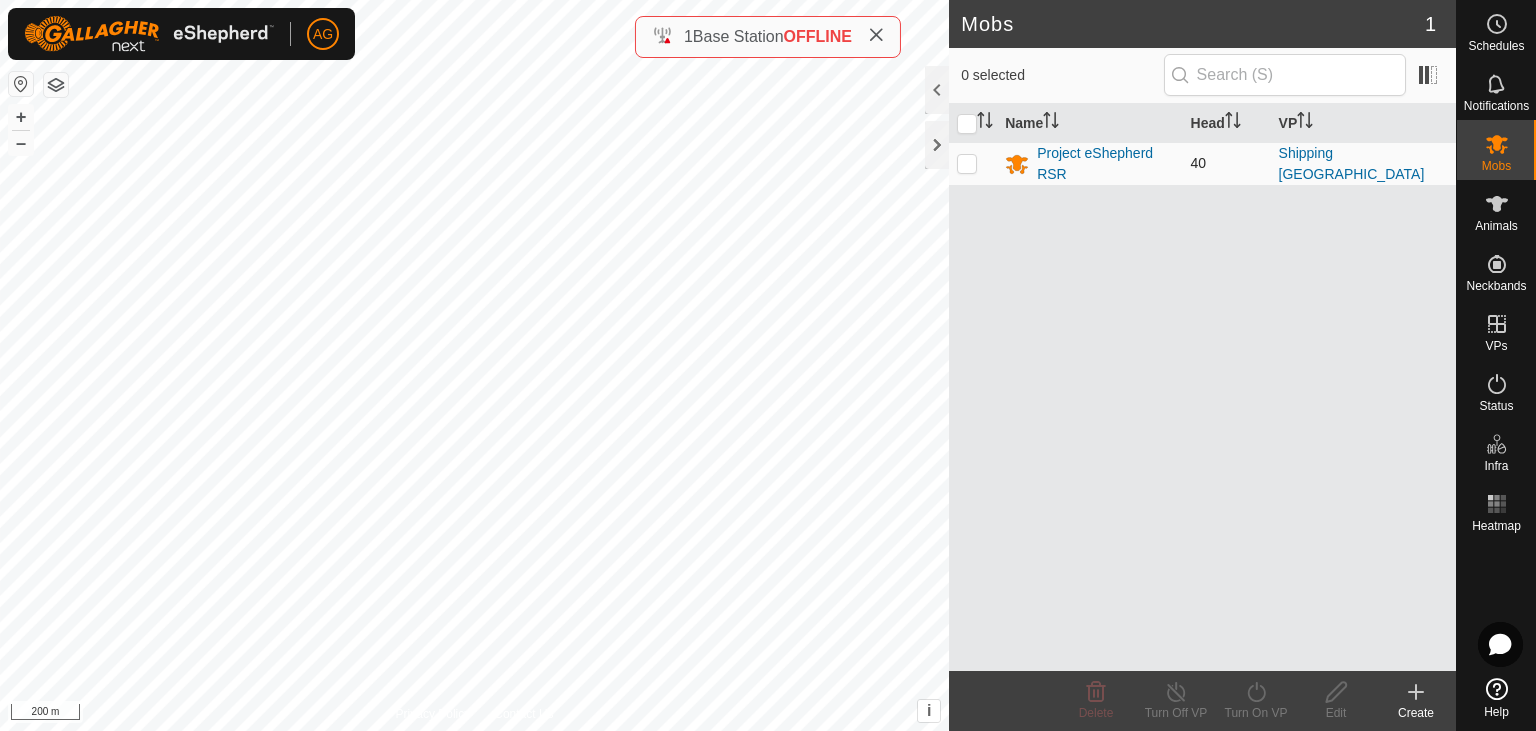 click at bounding box center (967, 163) 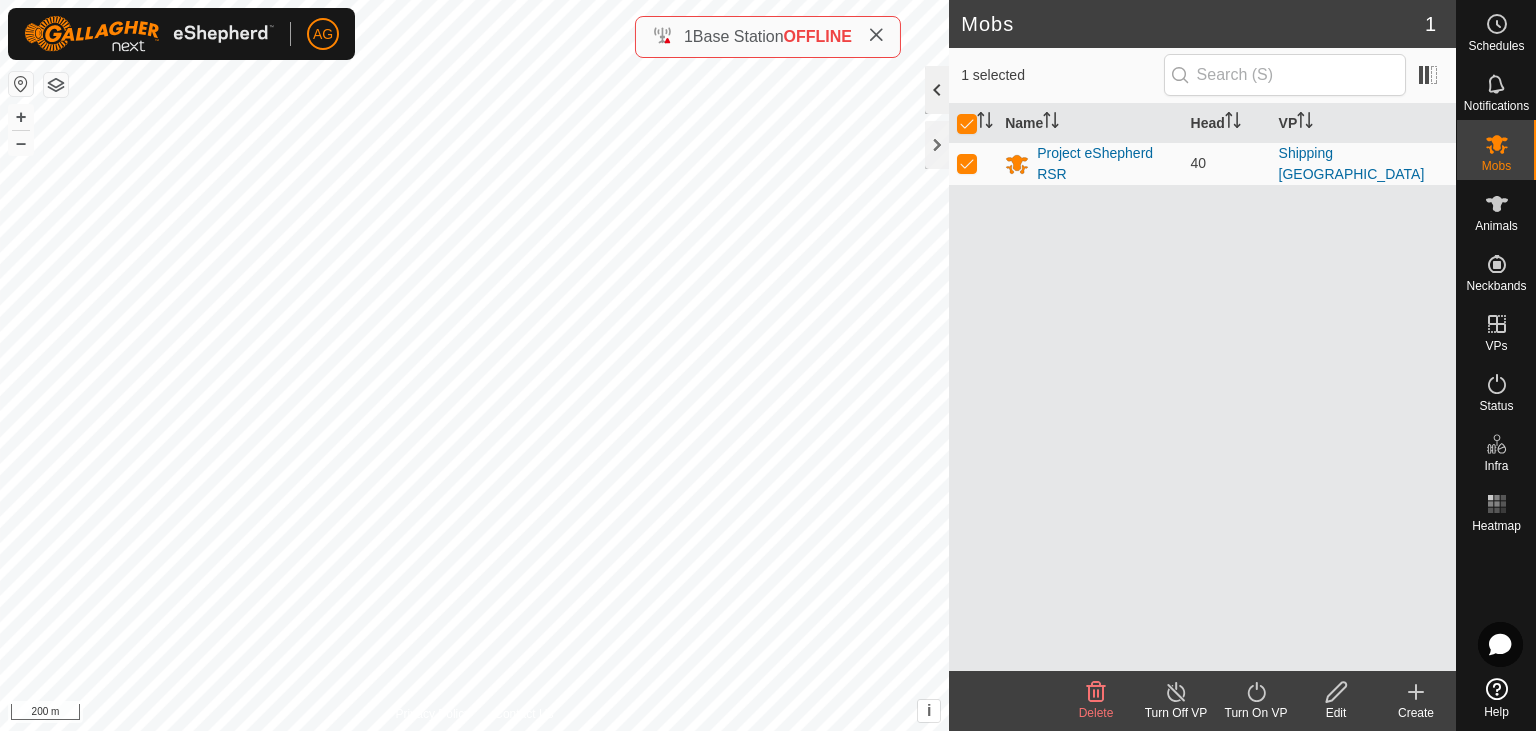 click 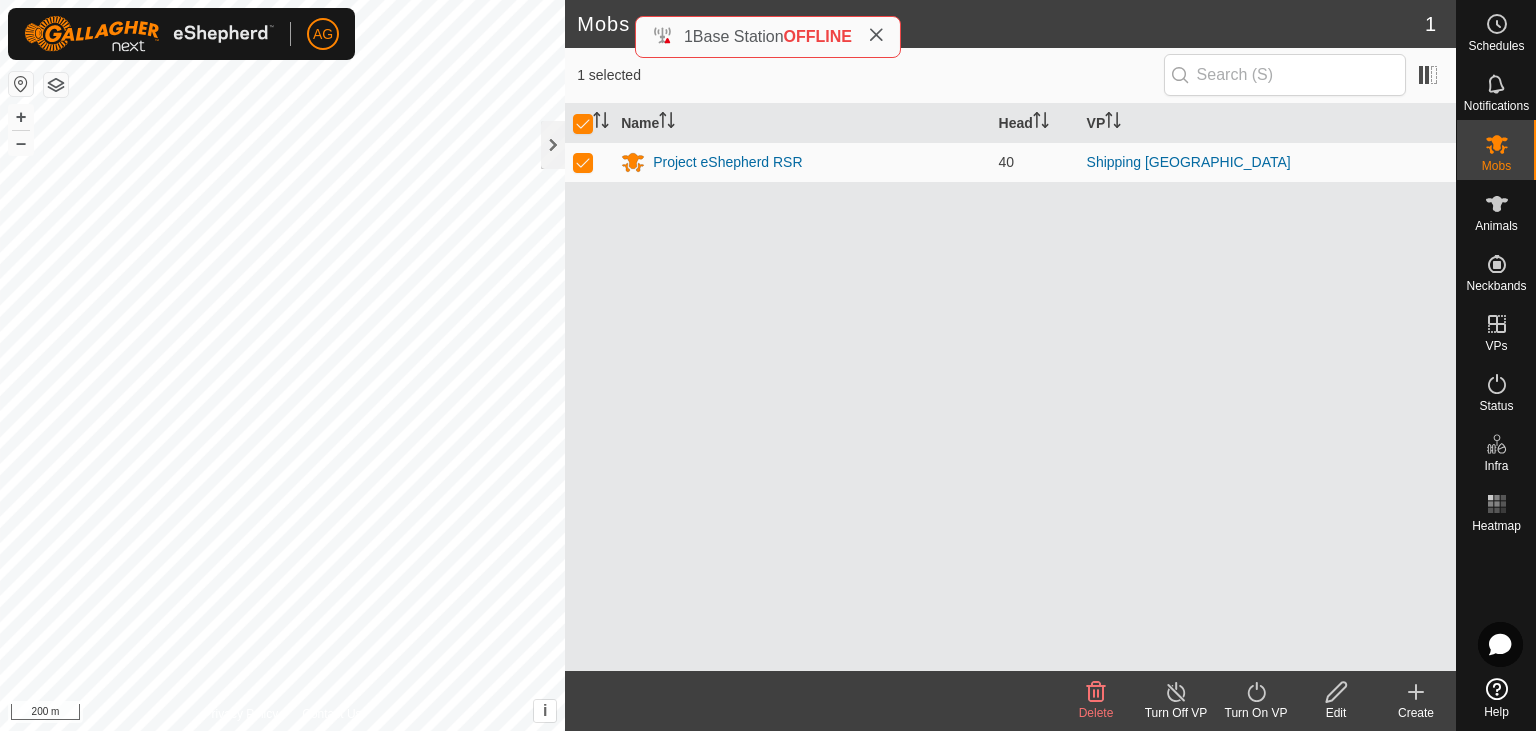 click on "Turn On VP" 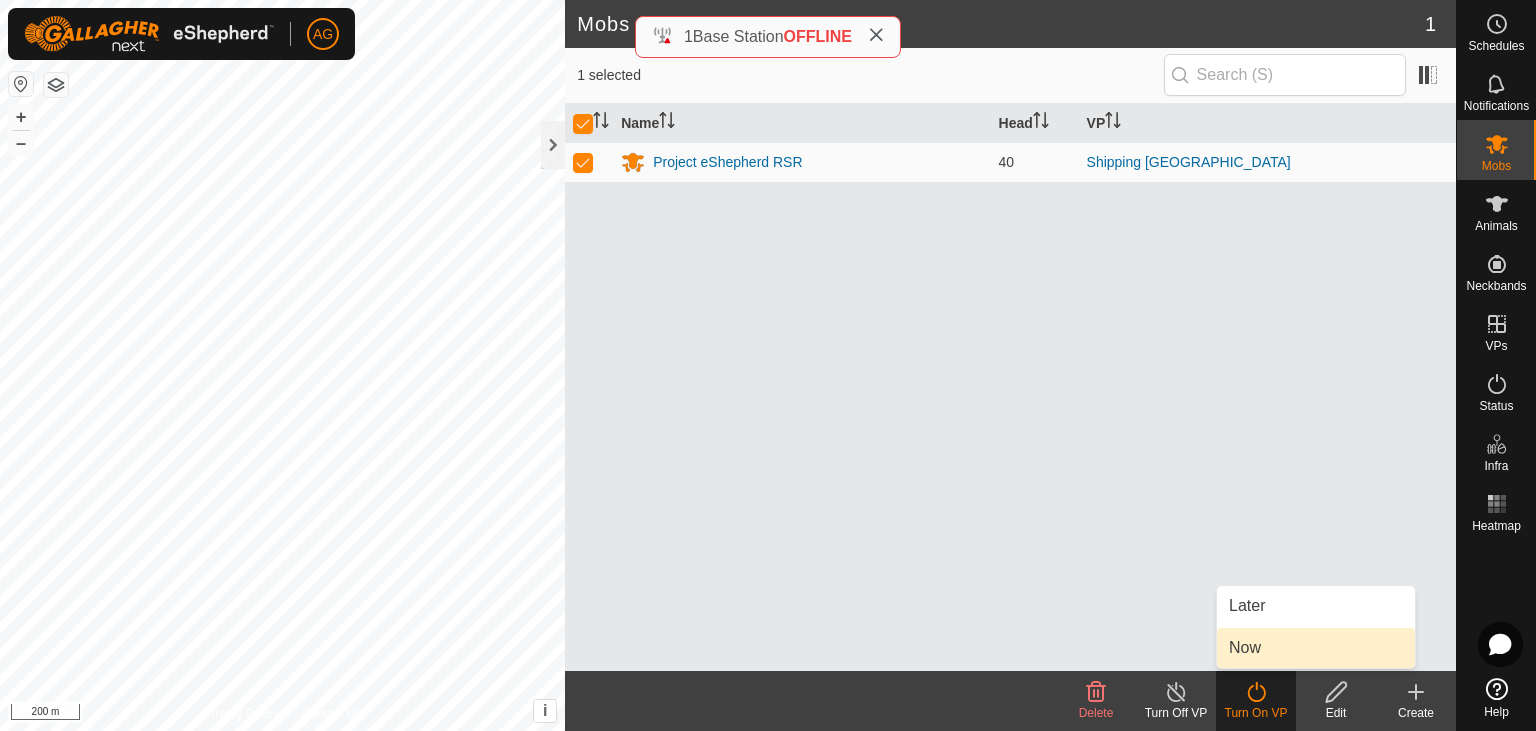 click on "Now" at bounding box center (1316, 648) 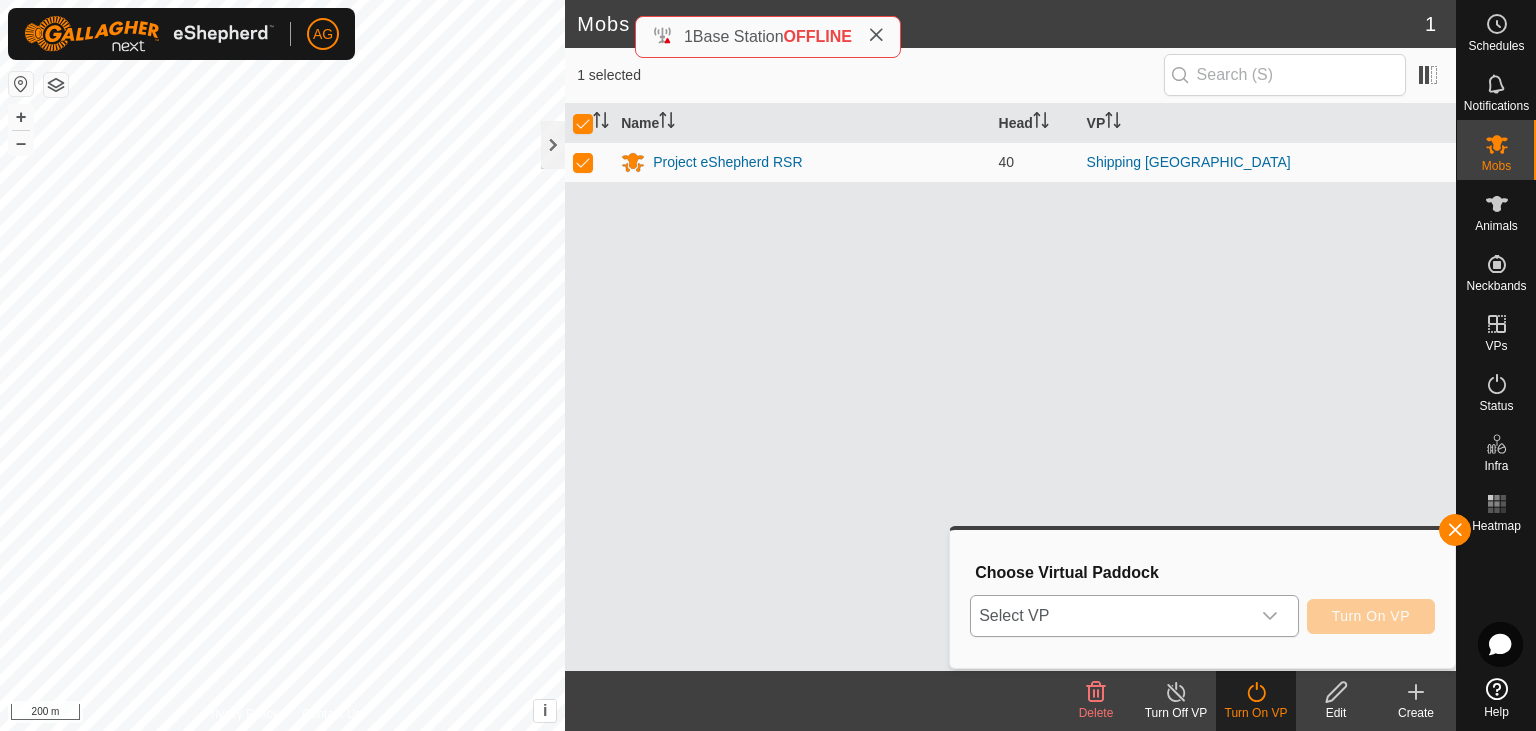 click at bounding box center [1270, 616] 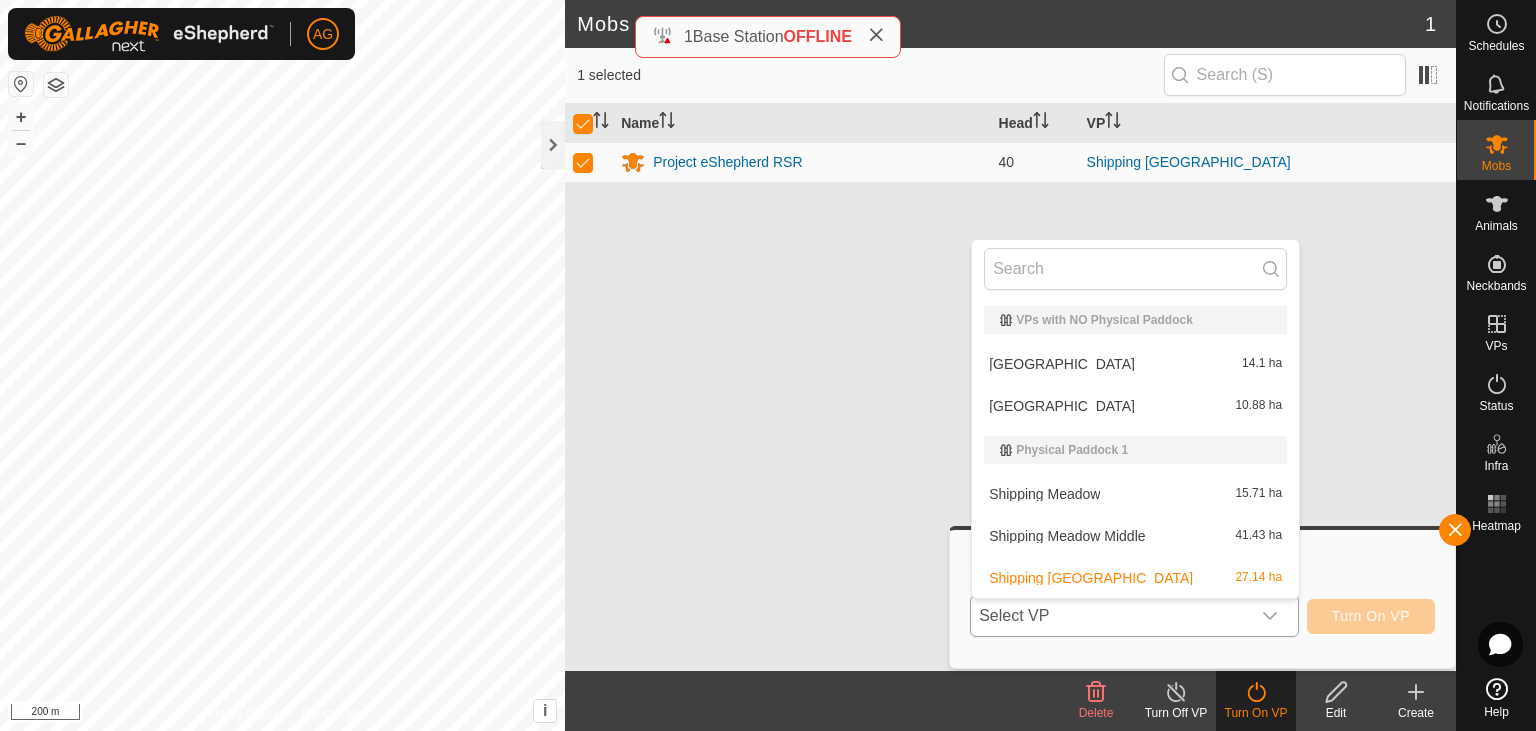 click on "Shipping Meadow Middle  41.43 ha" at bounding box center (1135, 536) 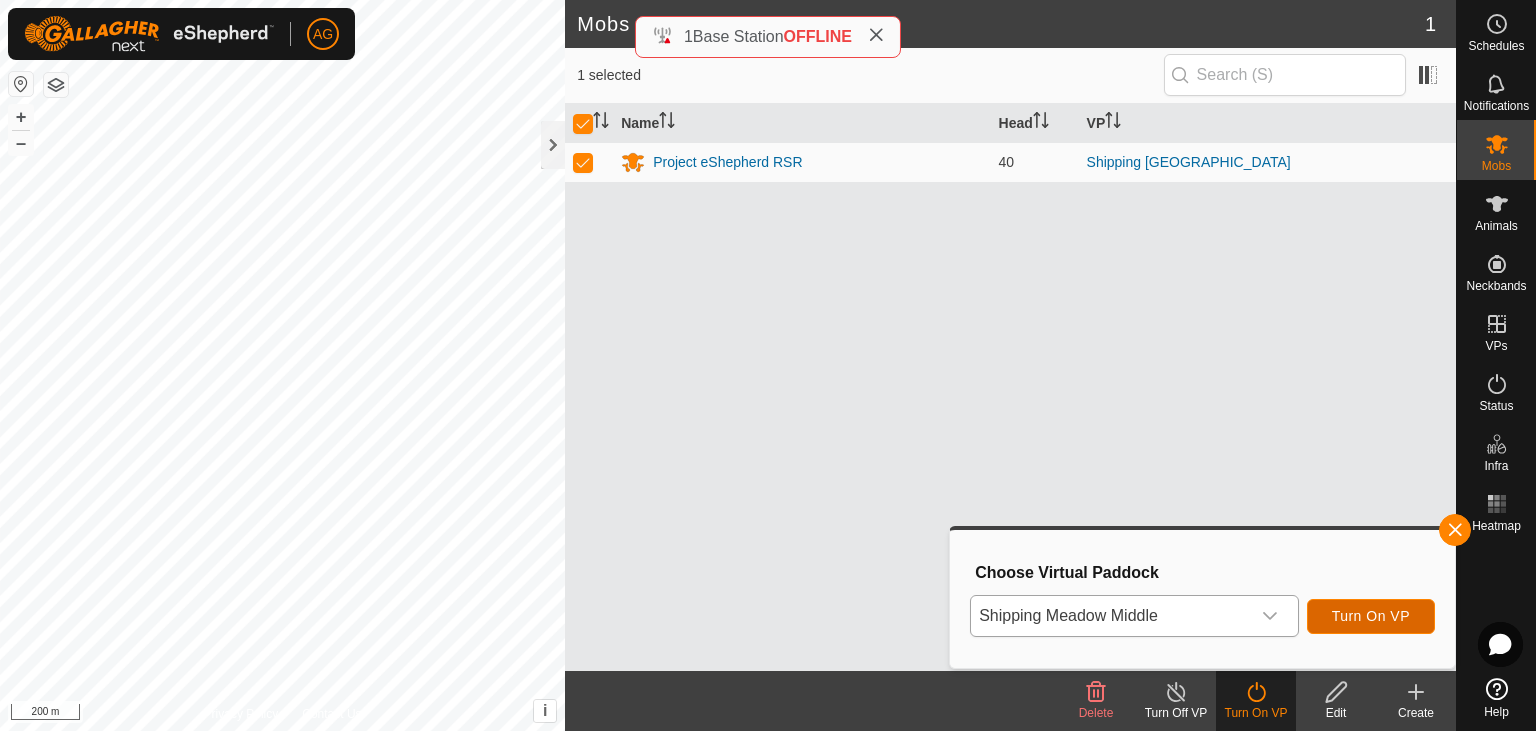 click on "Turn On VP" at bounding box center (1371, 616) 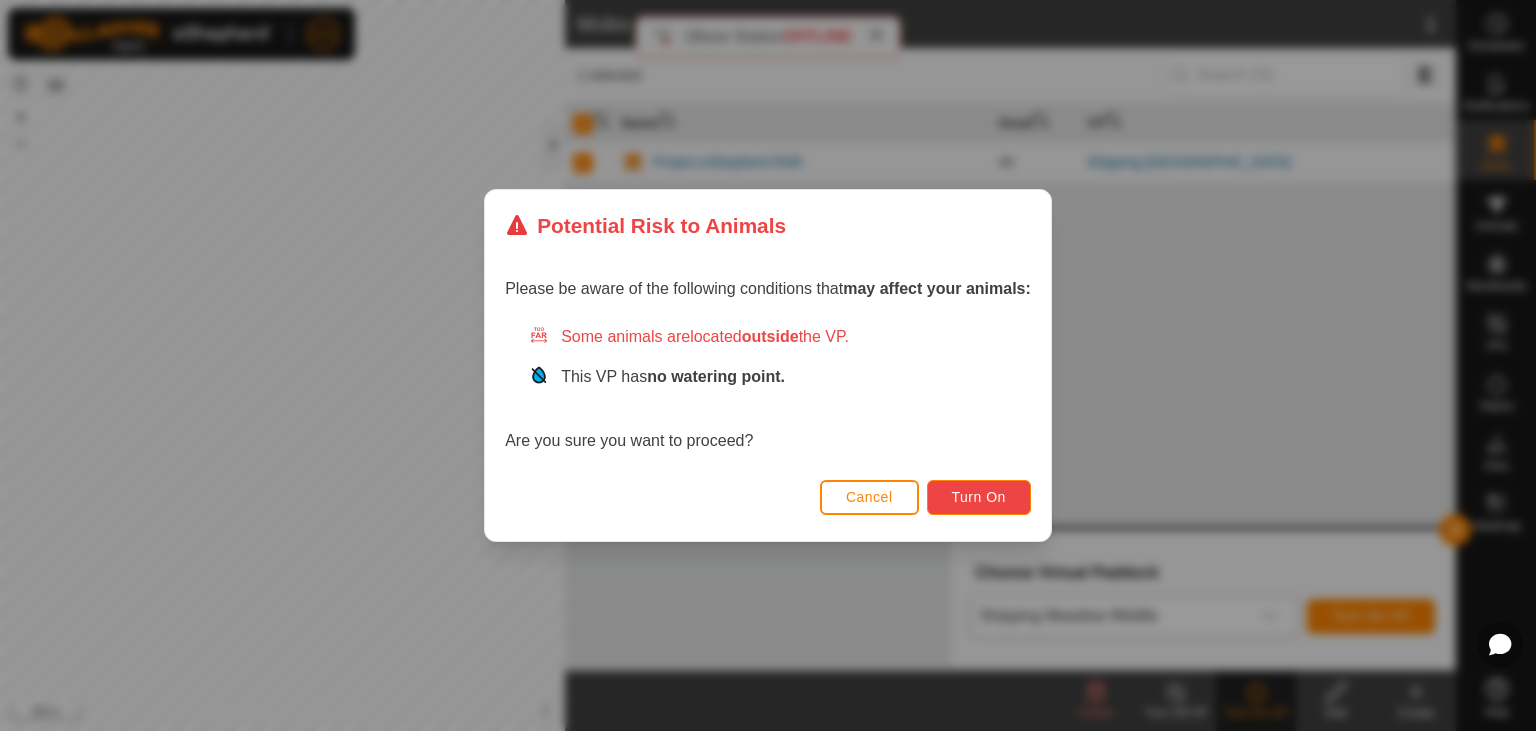 click on "Turn On" at bounding box center [979, 497] 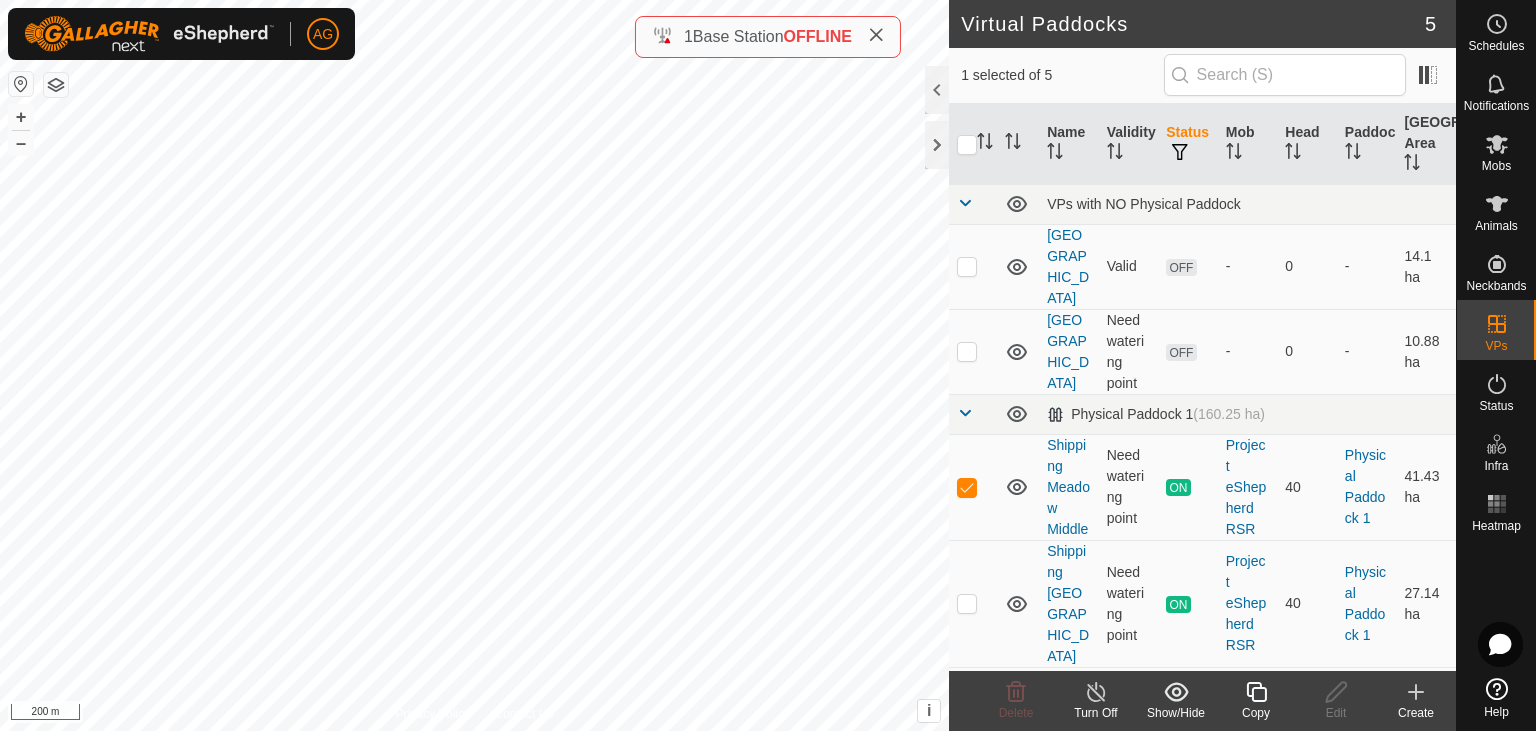 scroll, scrollTop: 38, scrollLeft: 0, axis: vertical 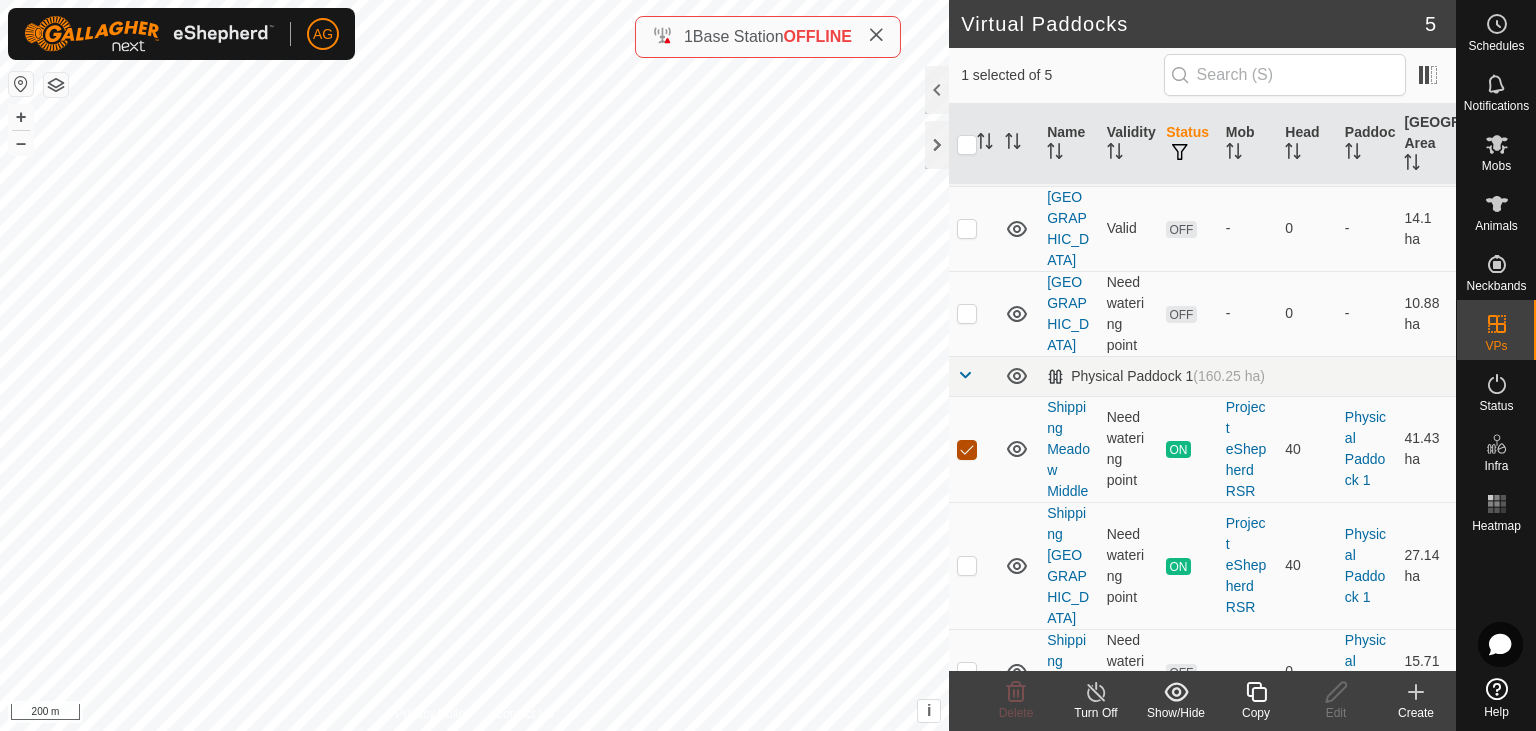 click at bounding box center (967, 450) 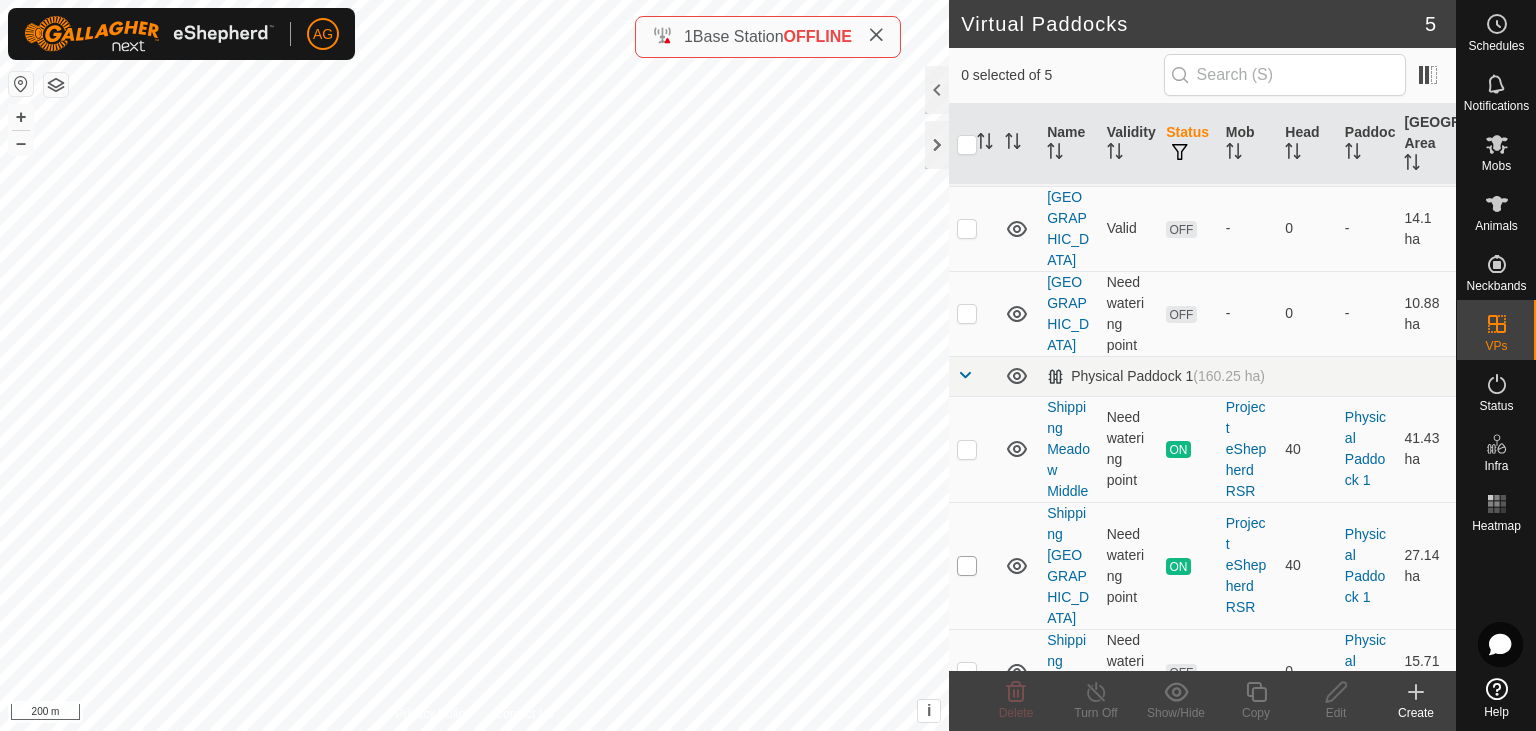 click at bounding box center (967, 566) 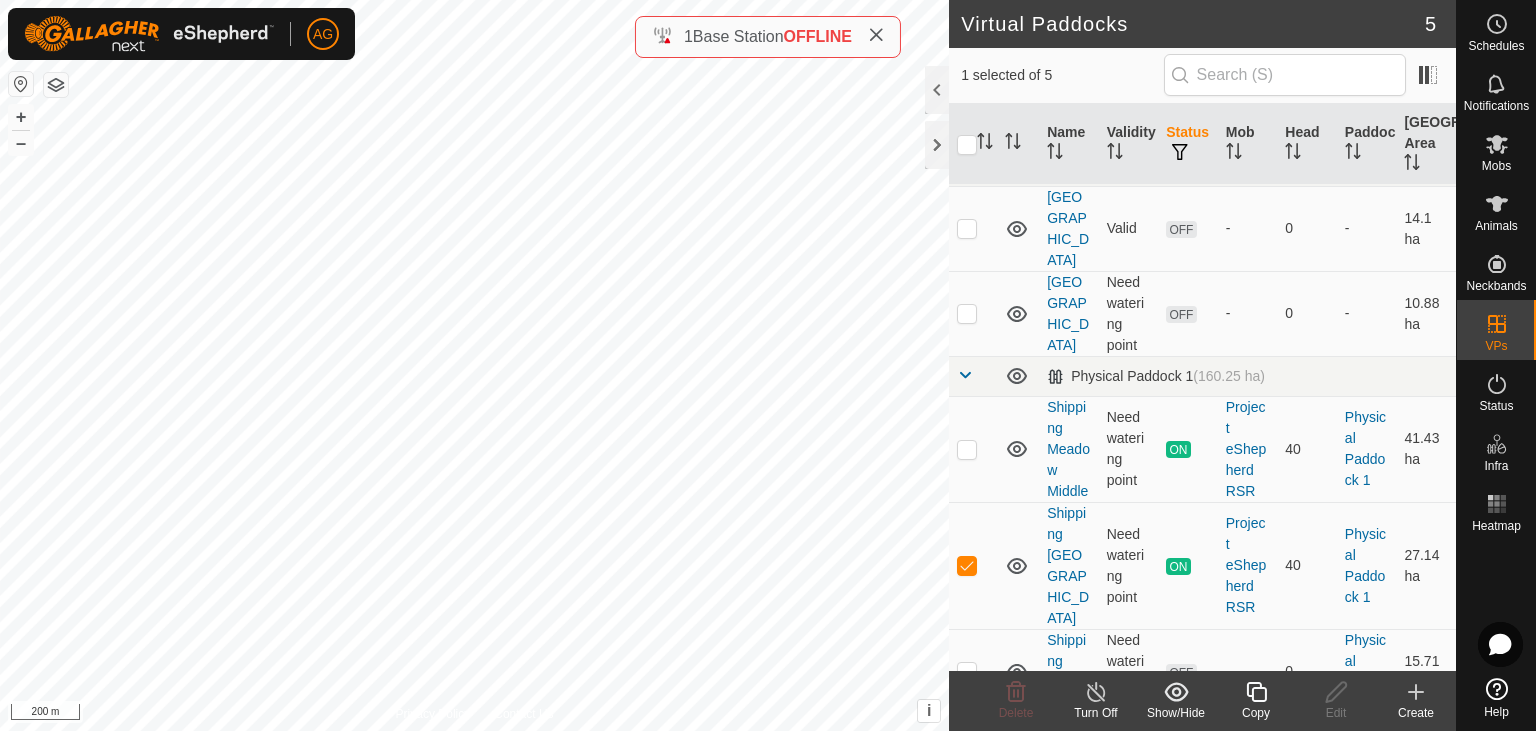 click 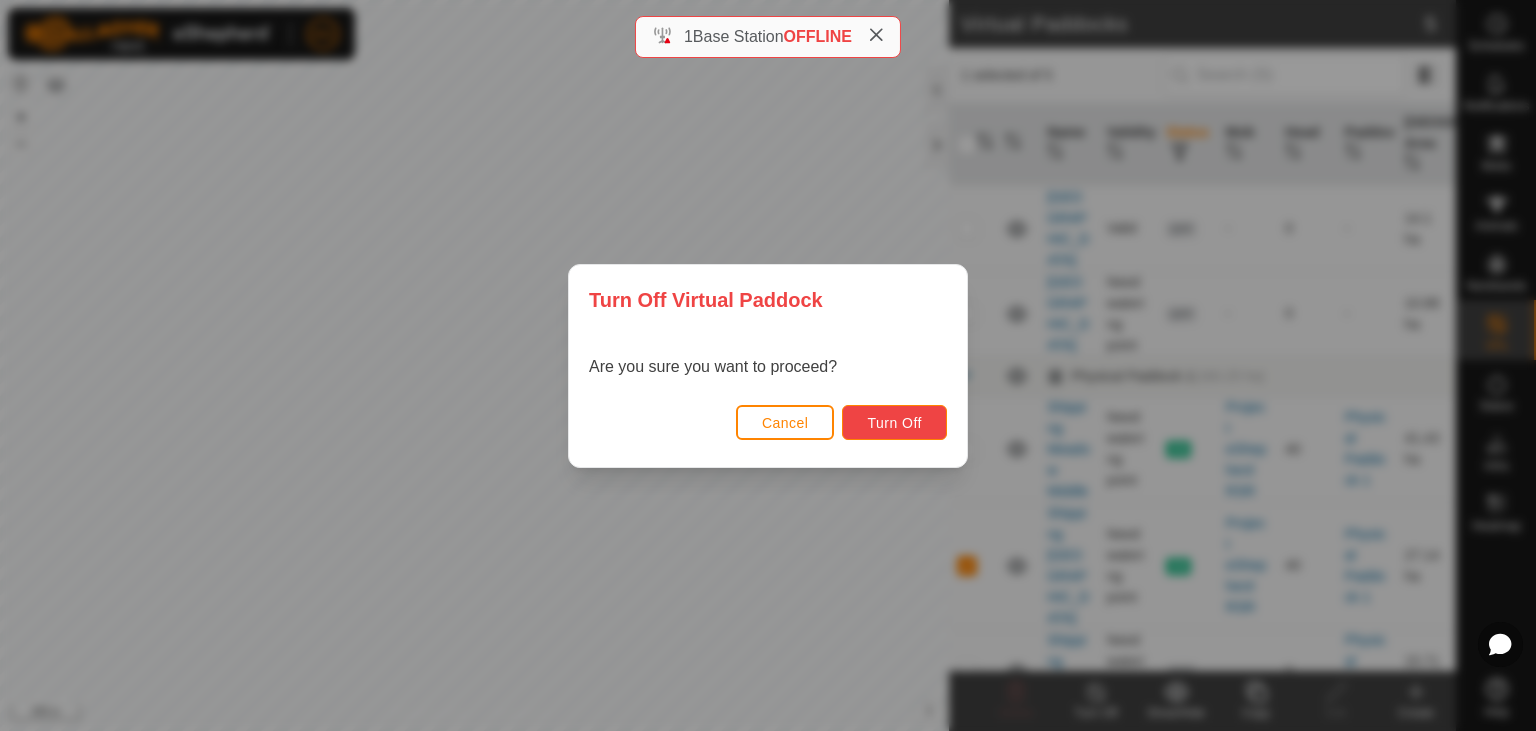 click on "Turn Off" at bounding box center (894, 423) 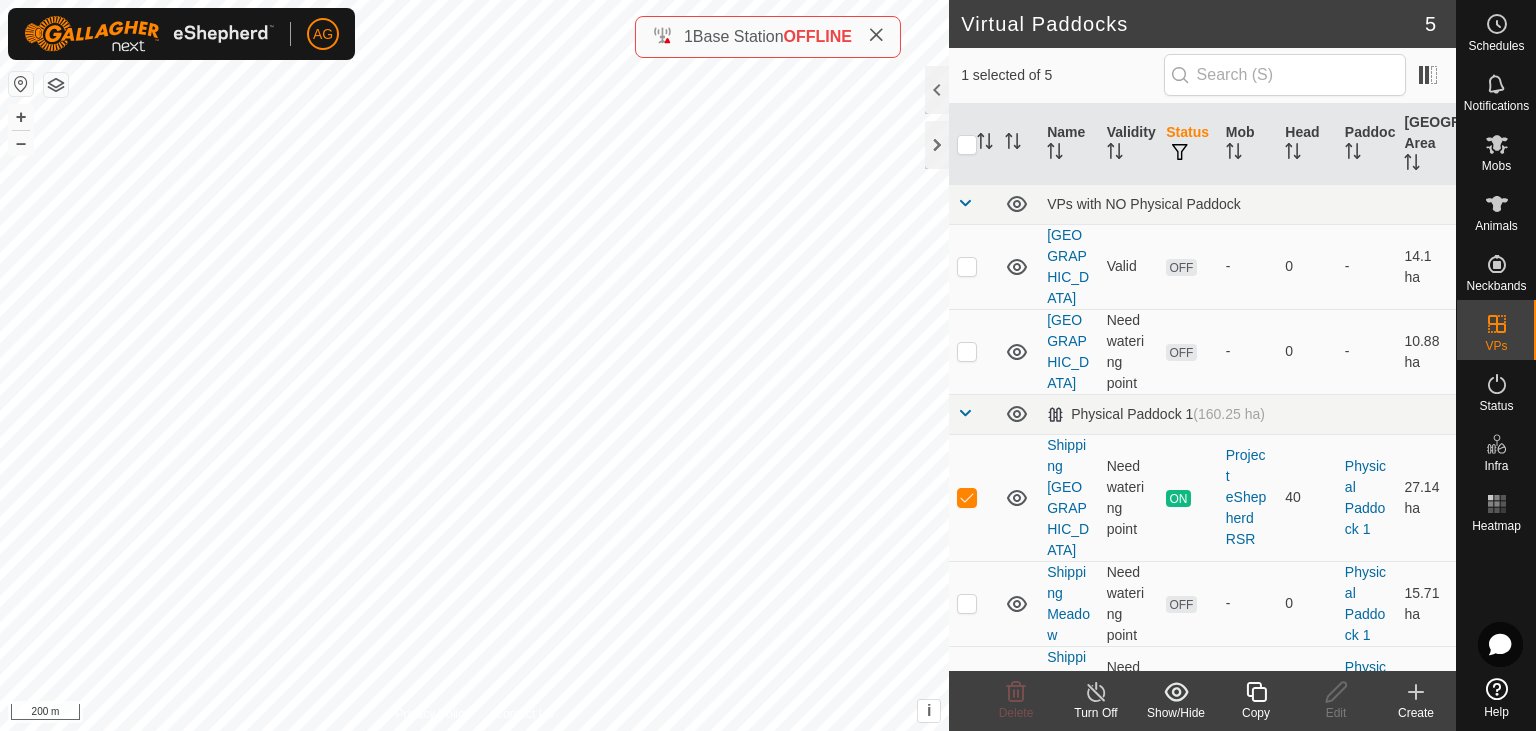 scroll, scrollTop: 38, scrollLeft: 0, axis: vertical 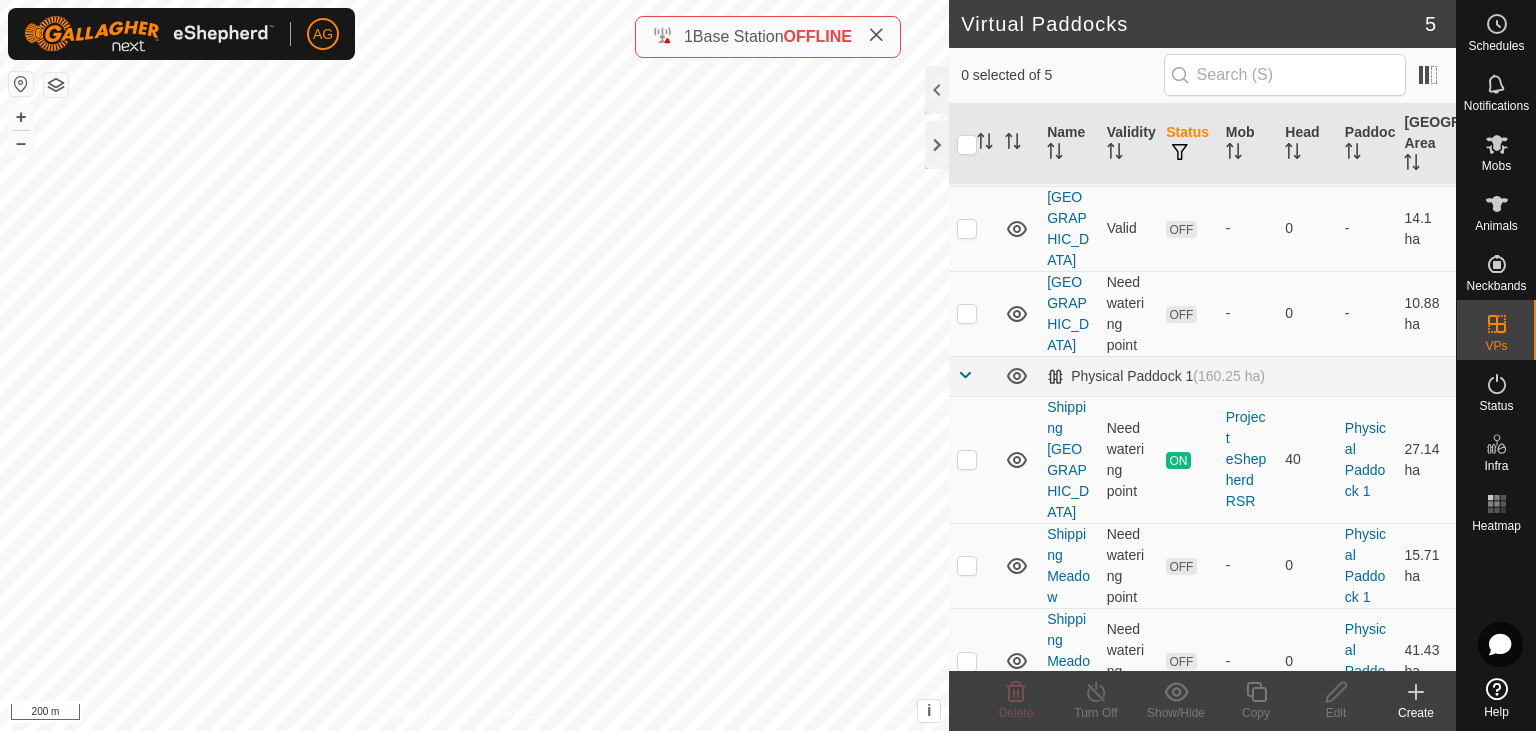 checkbox on "false" 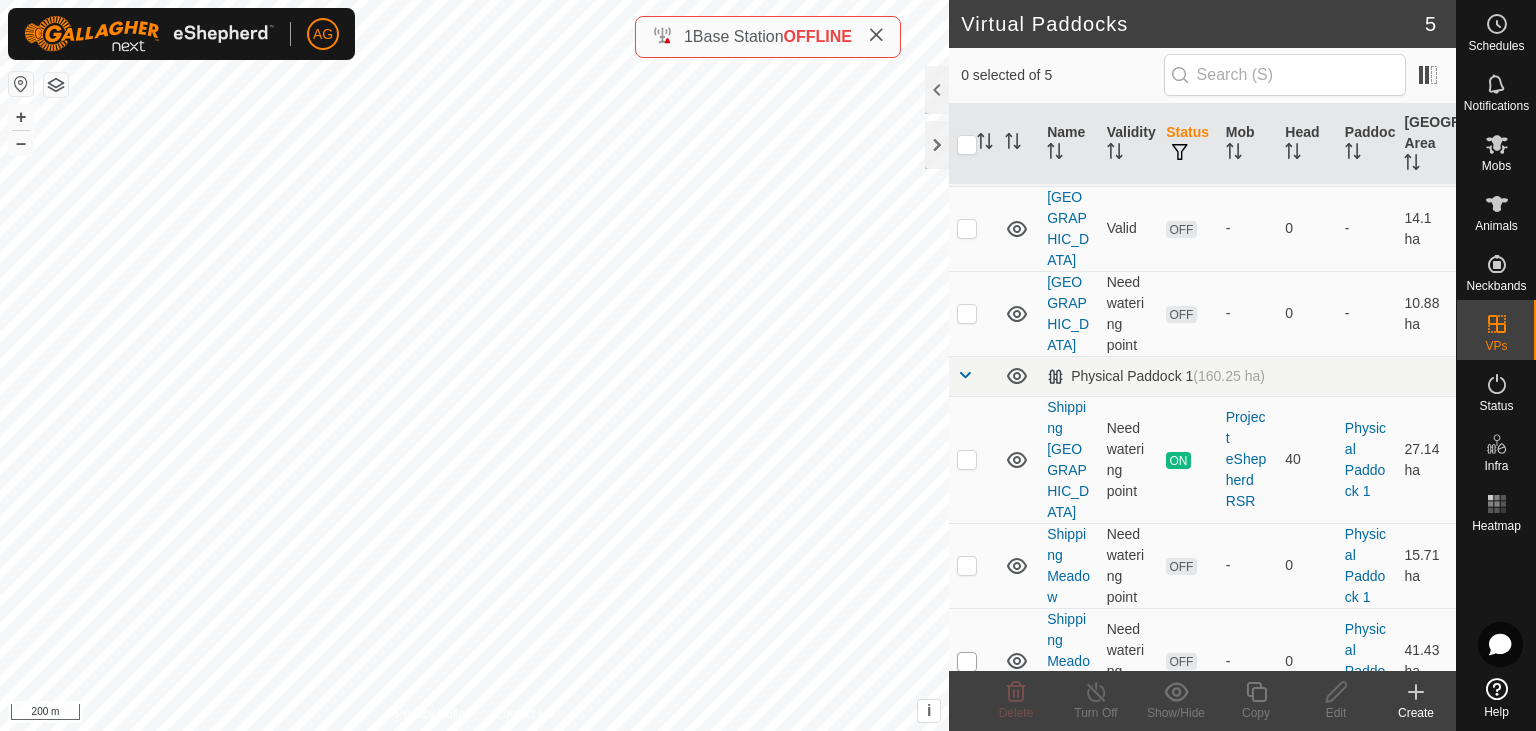 click at bounding box center [967, 662] 